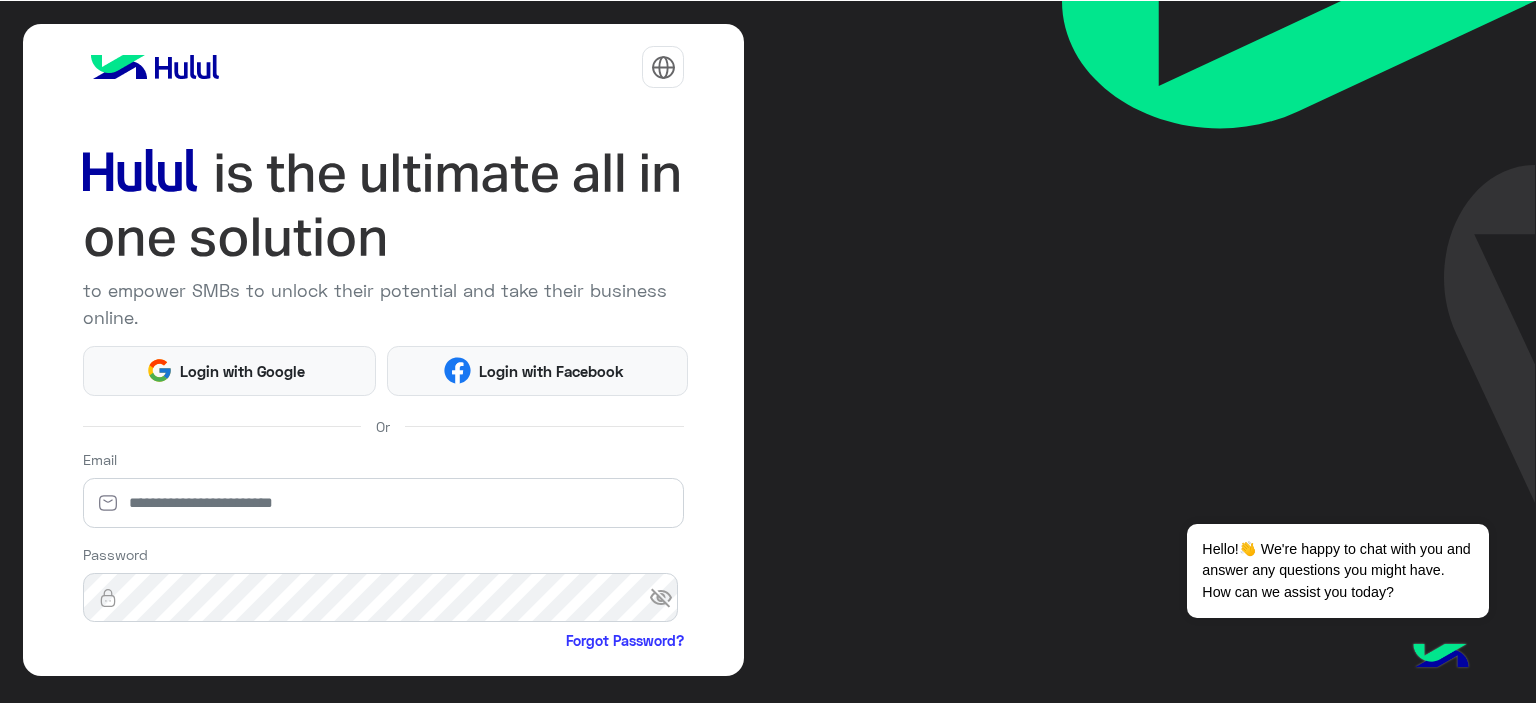 scroll, scrollTop: 0, scrollLeft: 0, axis: both 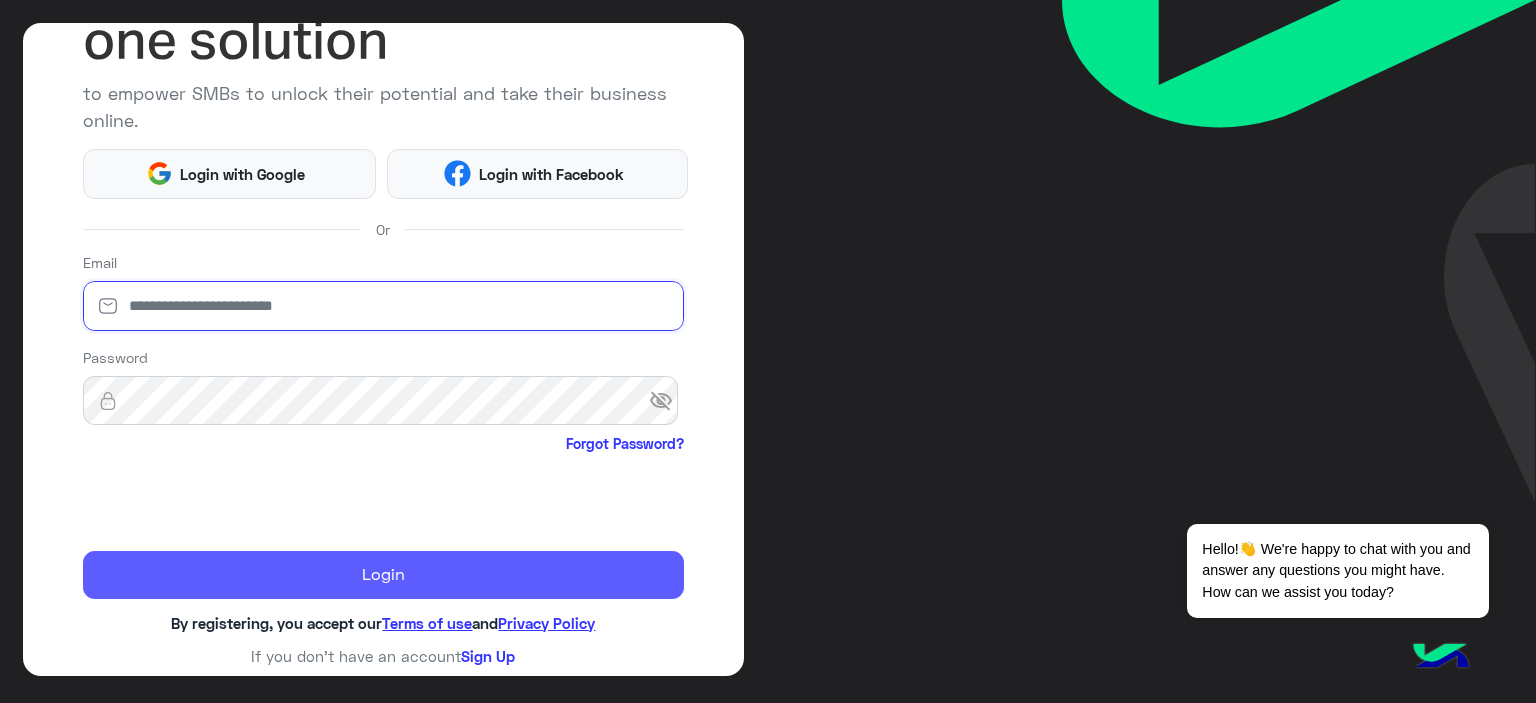 type on "**********" 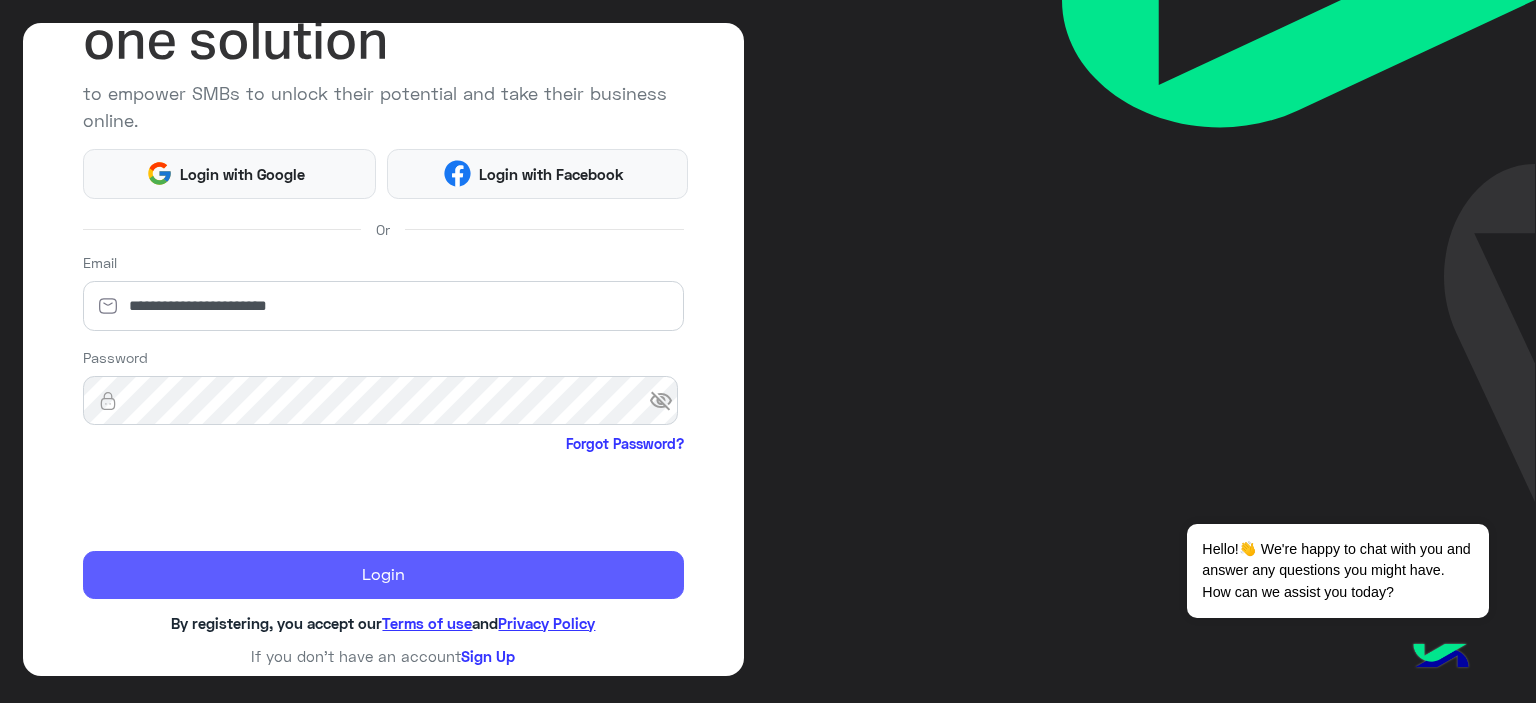 click on "Login" 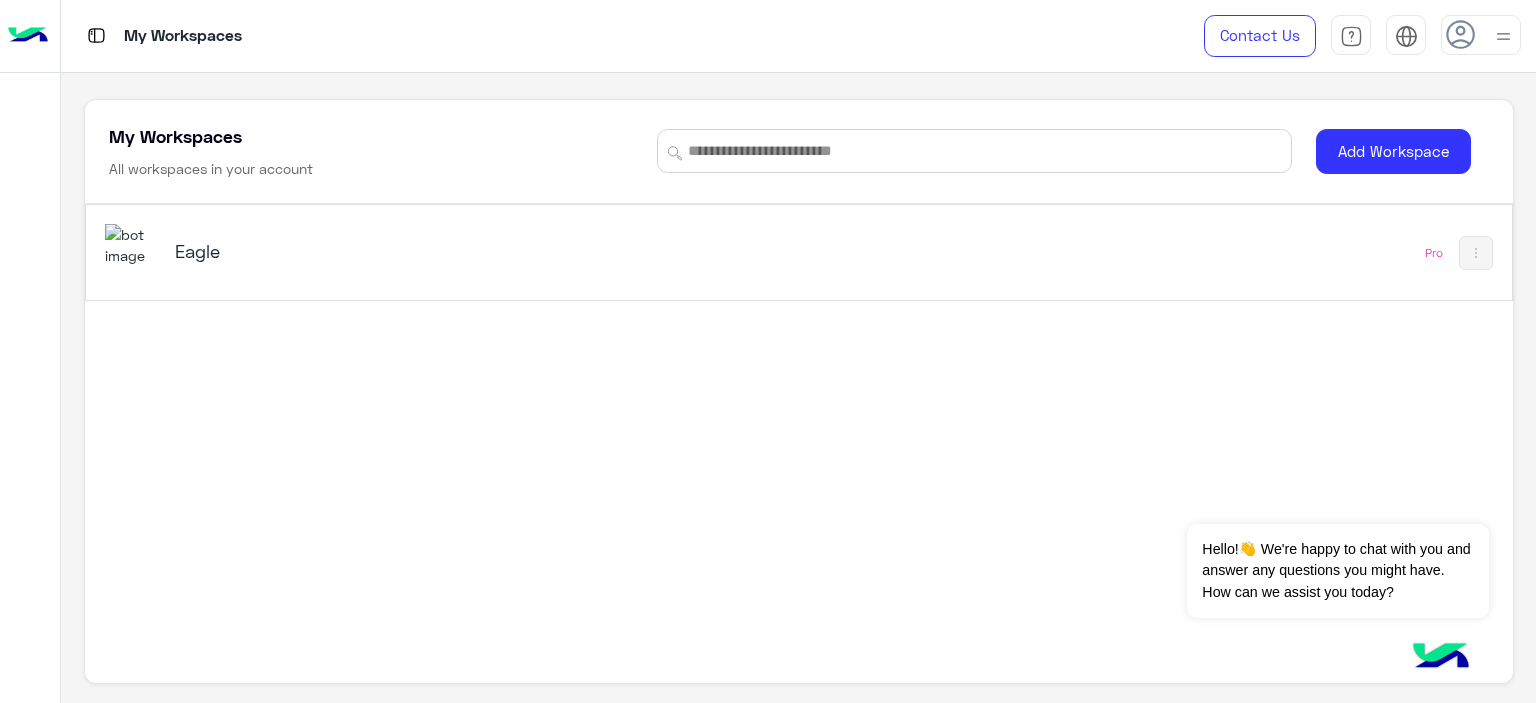 scroll, scrollTop: 7, scrollLeft: 0, axis: vertical 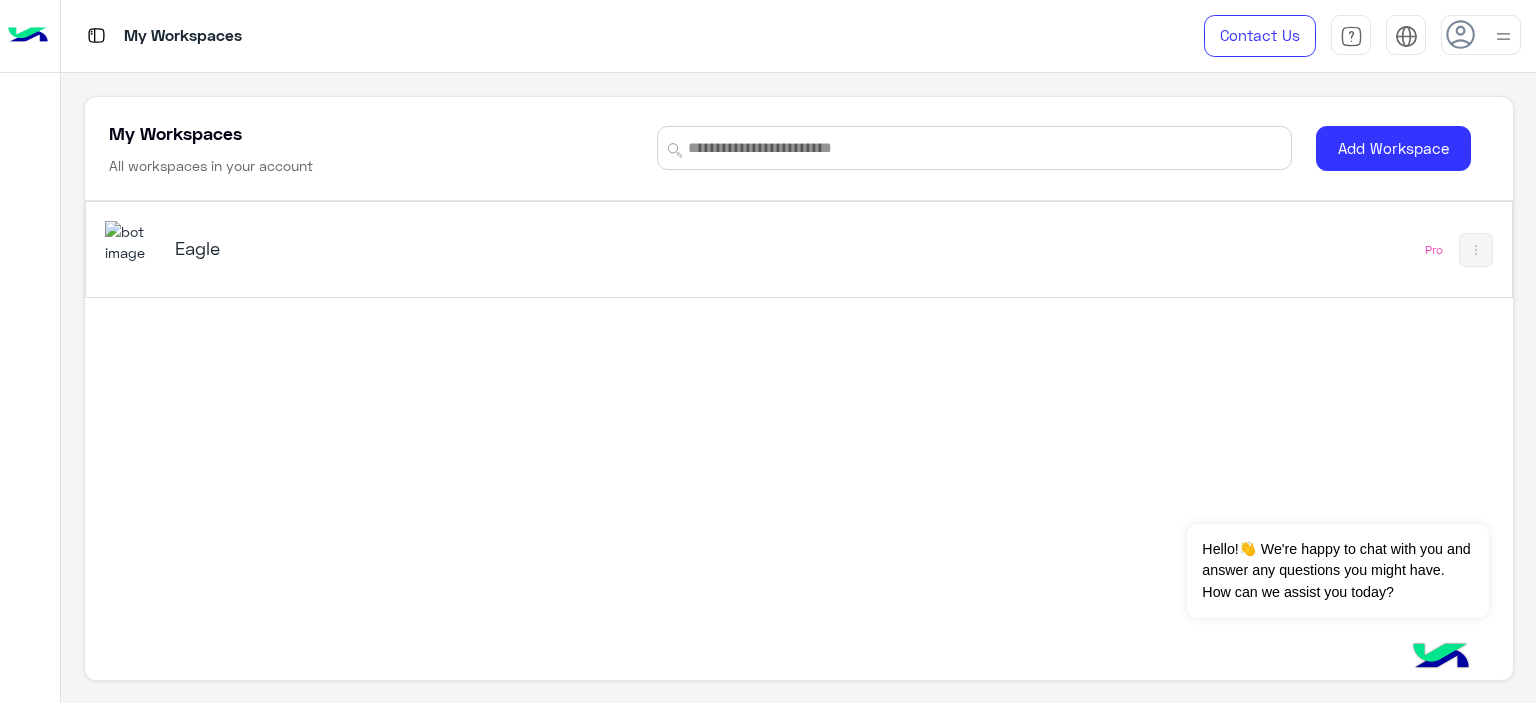 click on "Eagle" at bounding box center (425, 248) 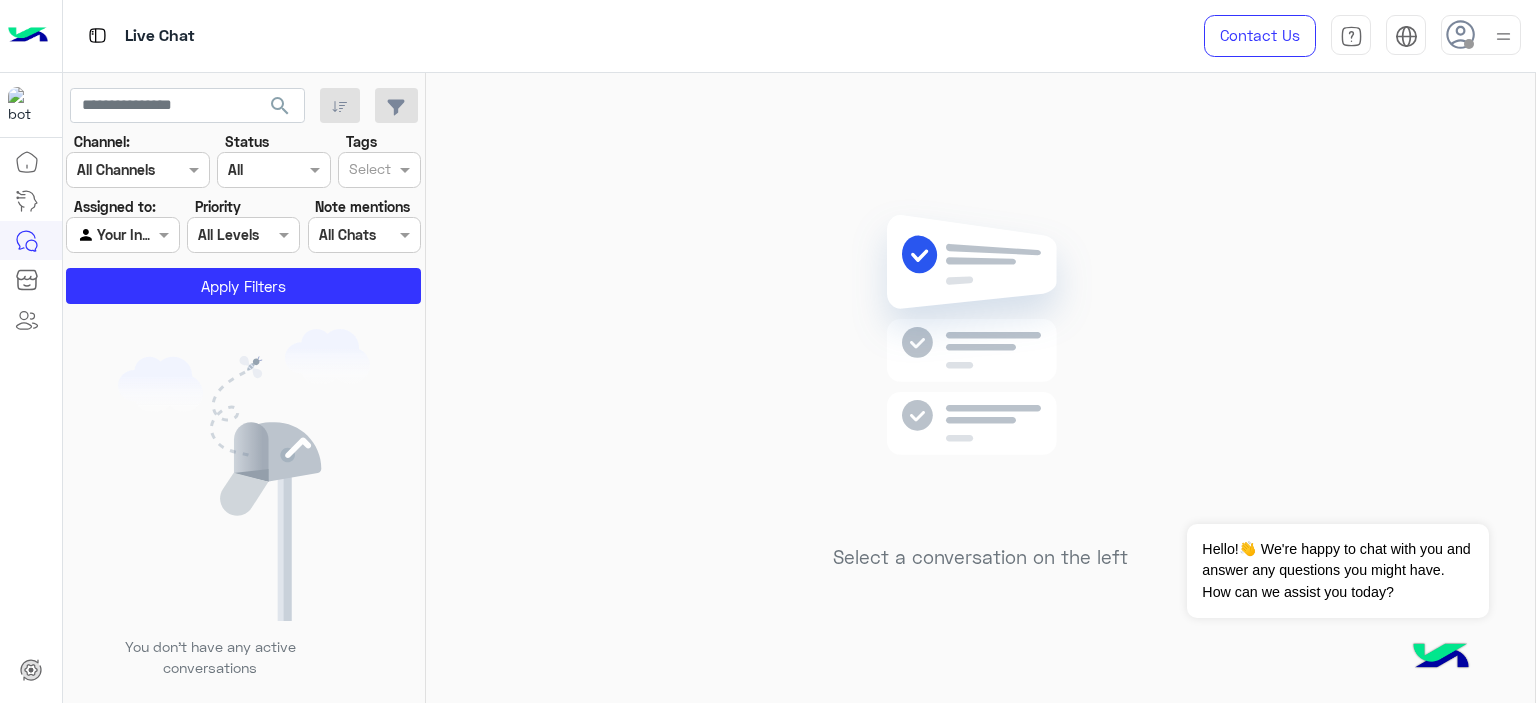 click at bounding box center (1481, 35) 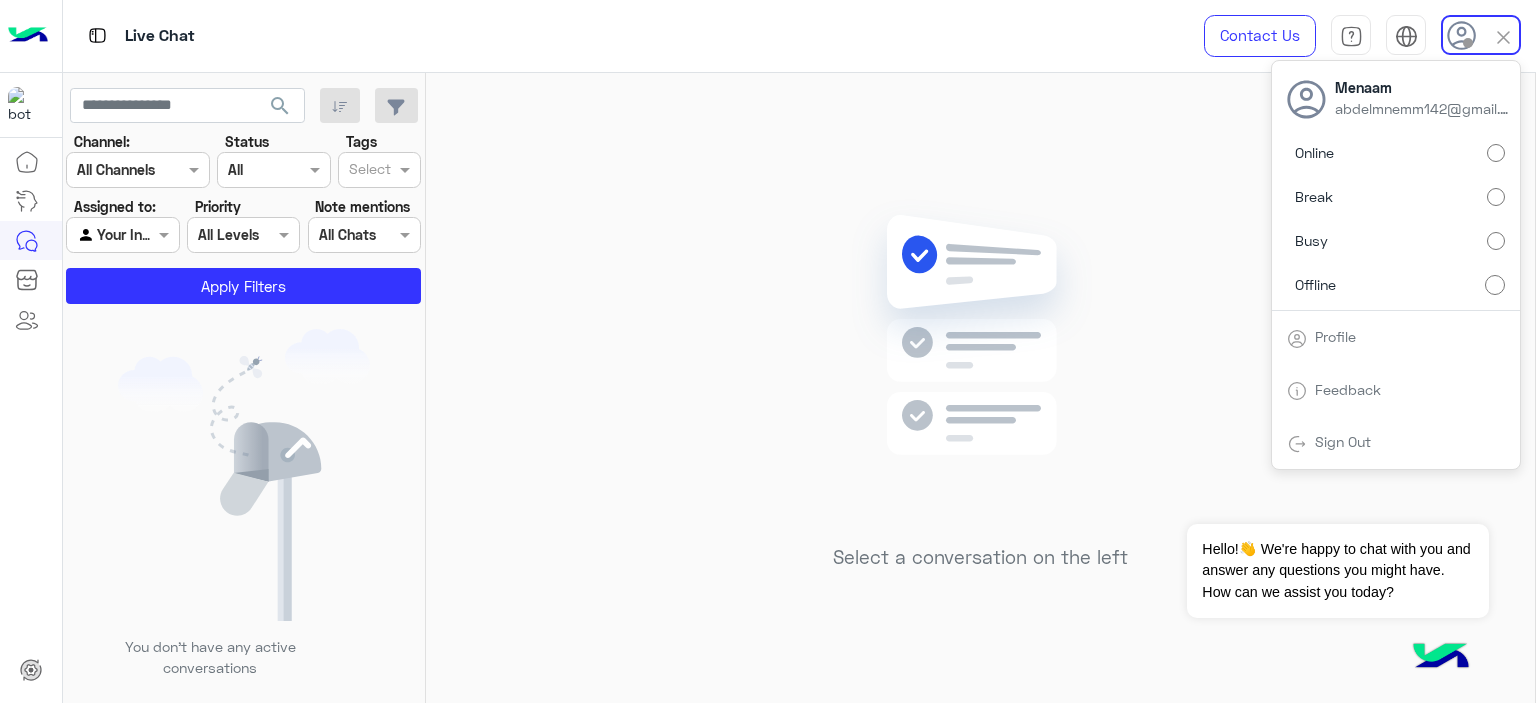 click on "Online" at bounding box center [1396, 153] 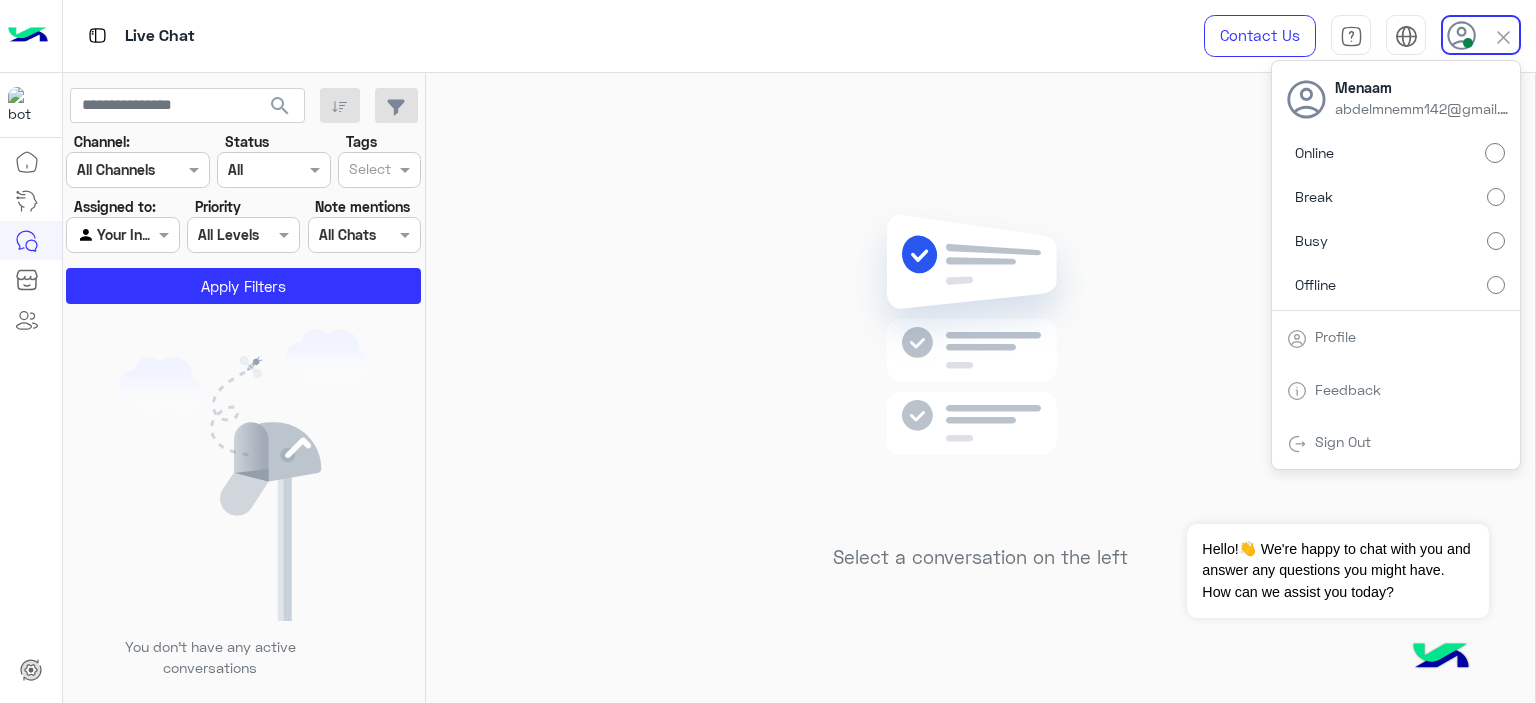 click on "Select a conversation on the left" 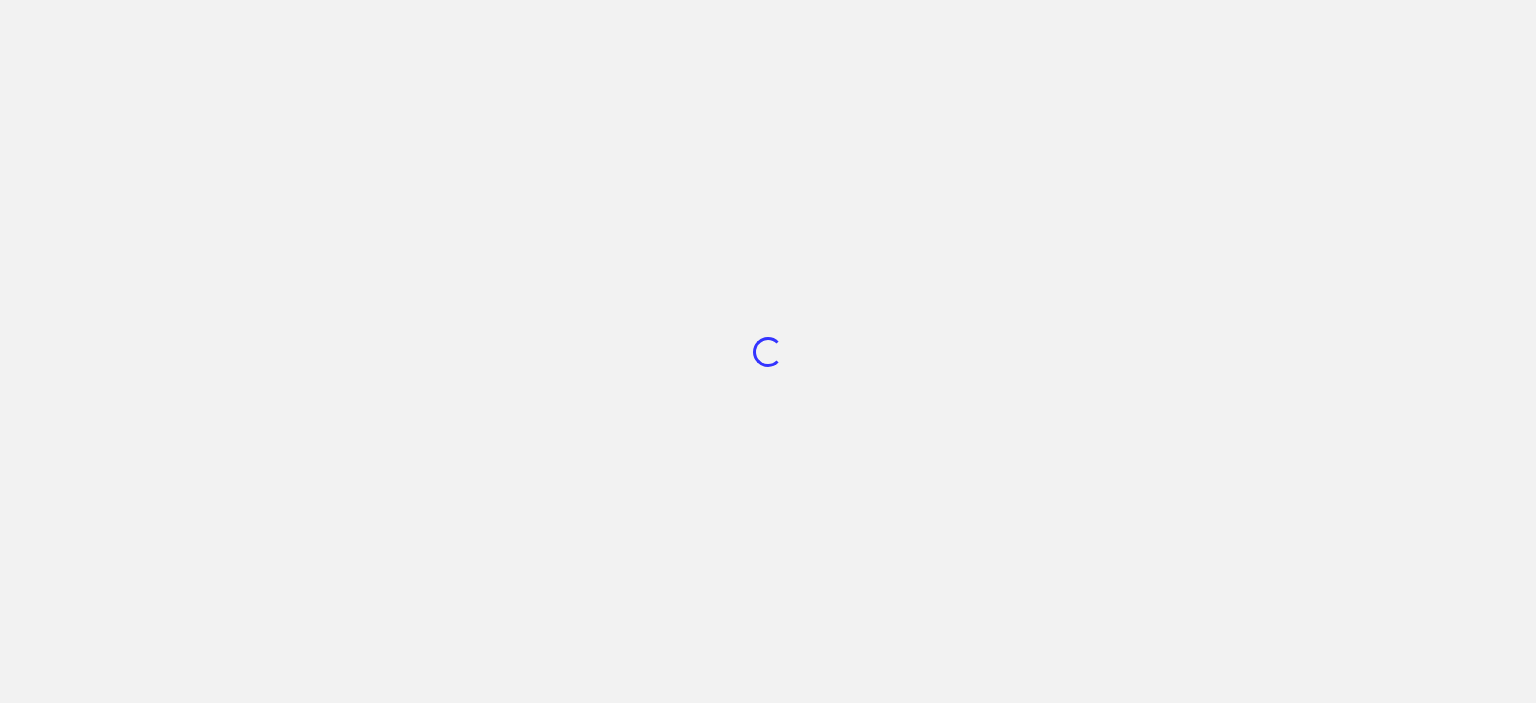 scroll, scrollTop: 0, scrollLeft: 0, axis: both 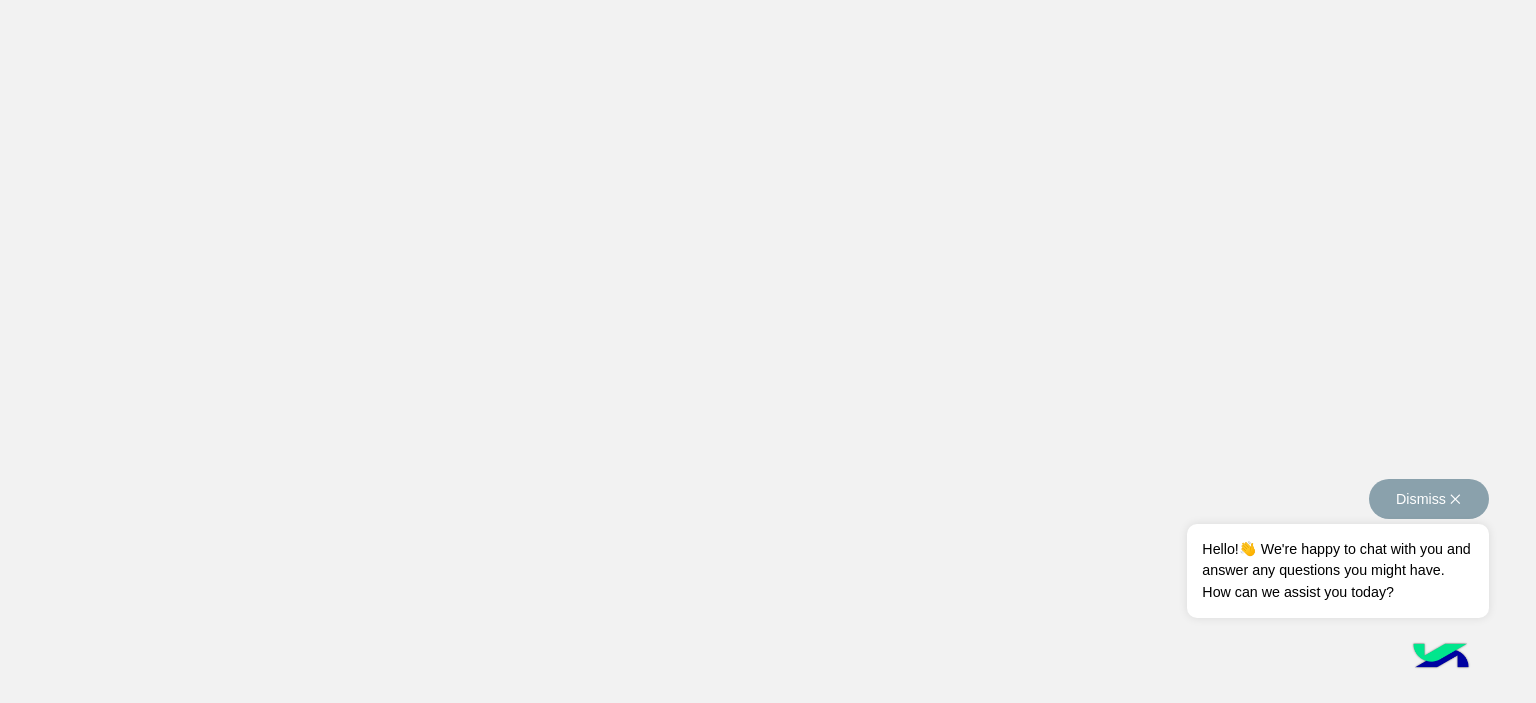 click on "Dismiss ✕" at bounding box center [1429, 499] 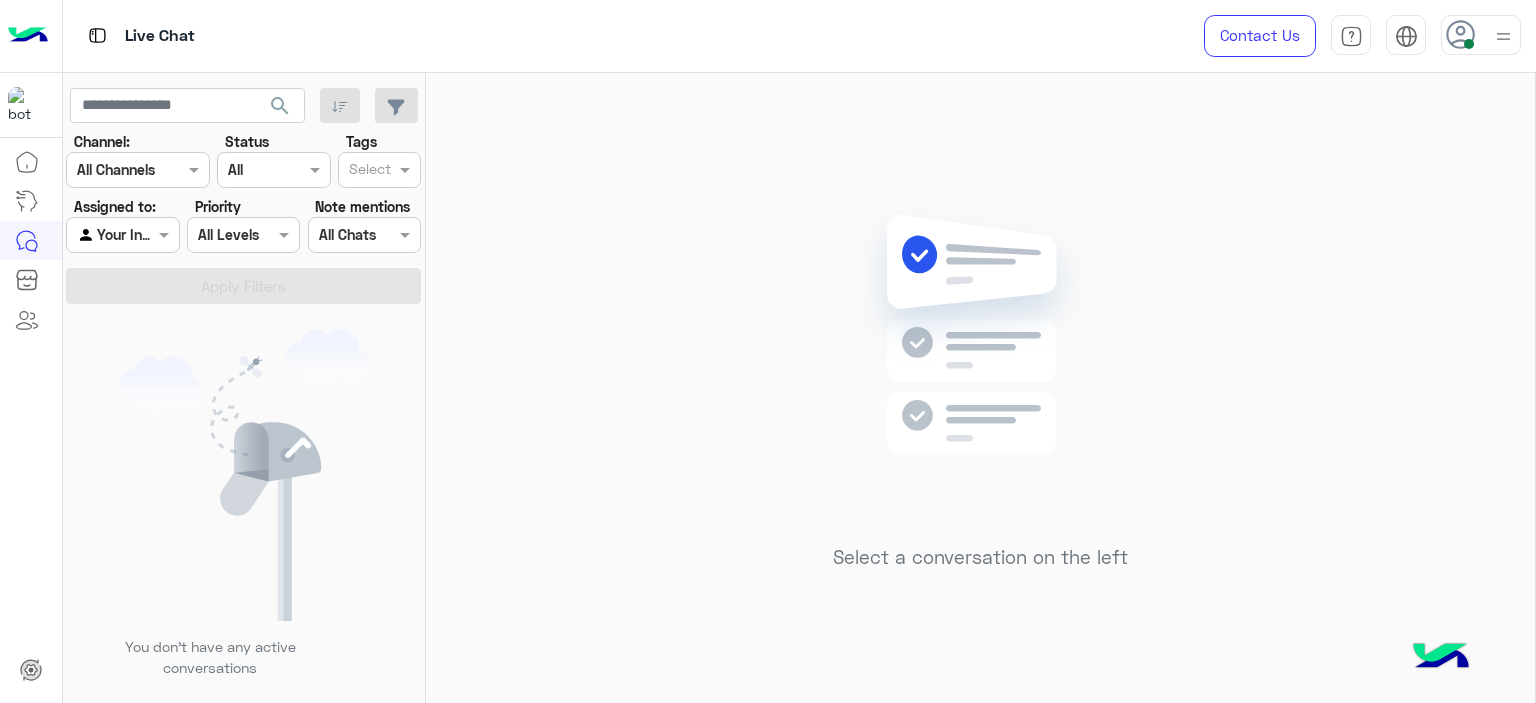 click on "Select a conversation on the left" 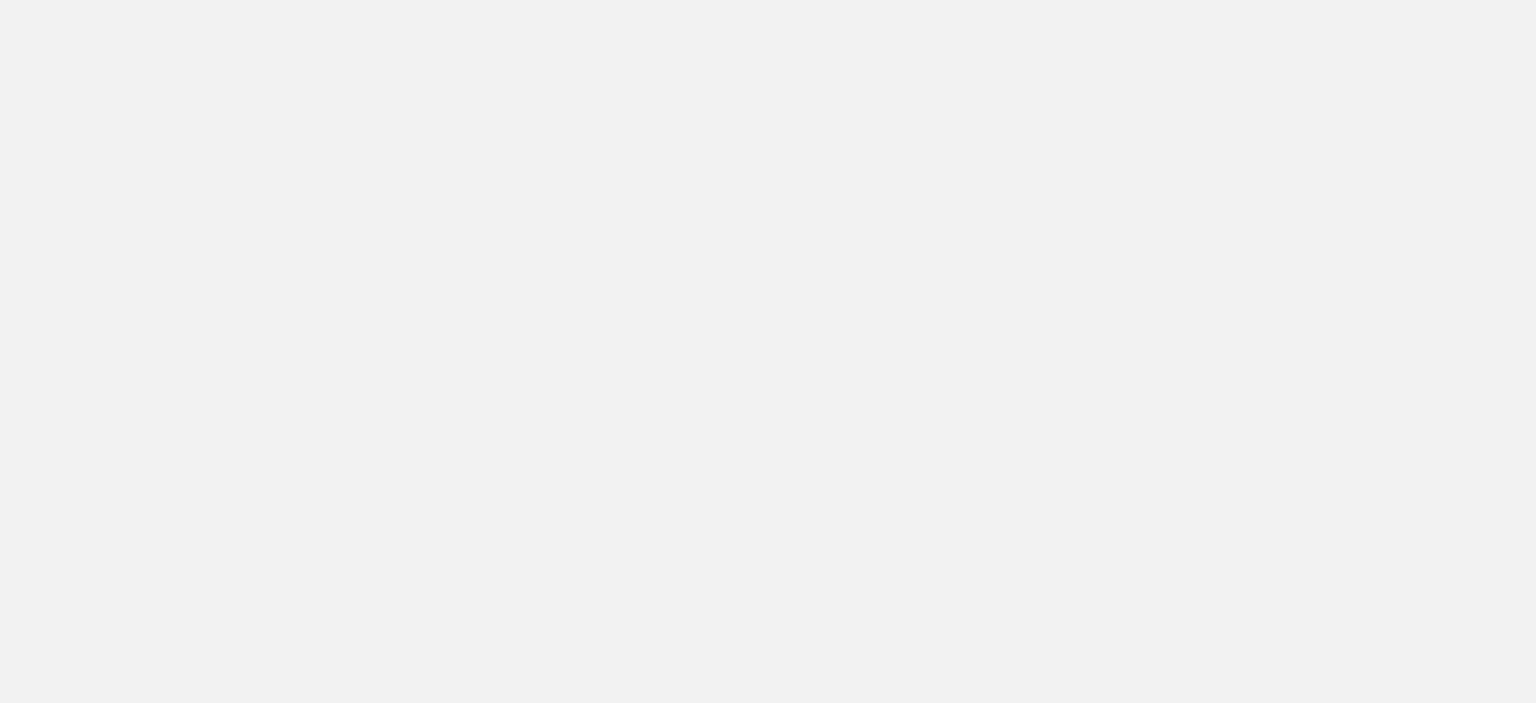 scroll, scrollTop: 0, scrollLeft: 0, axis: both 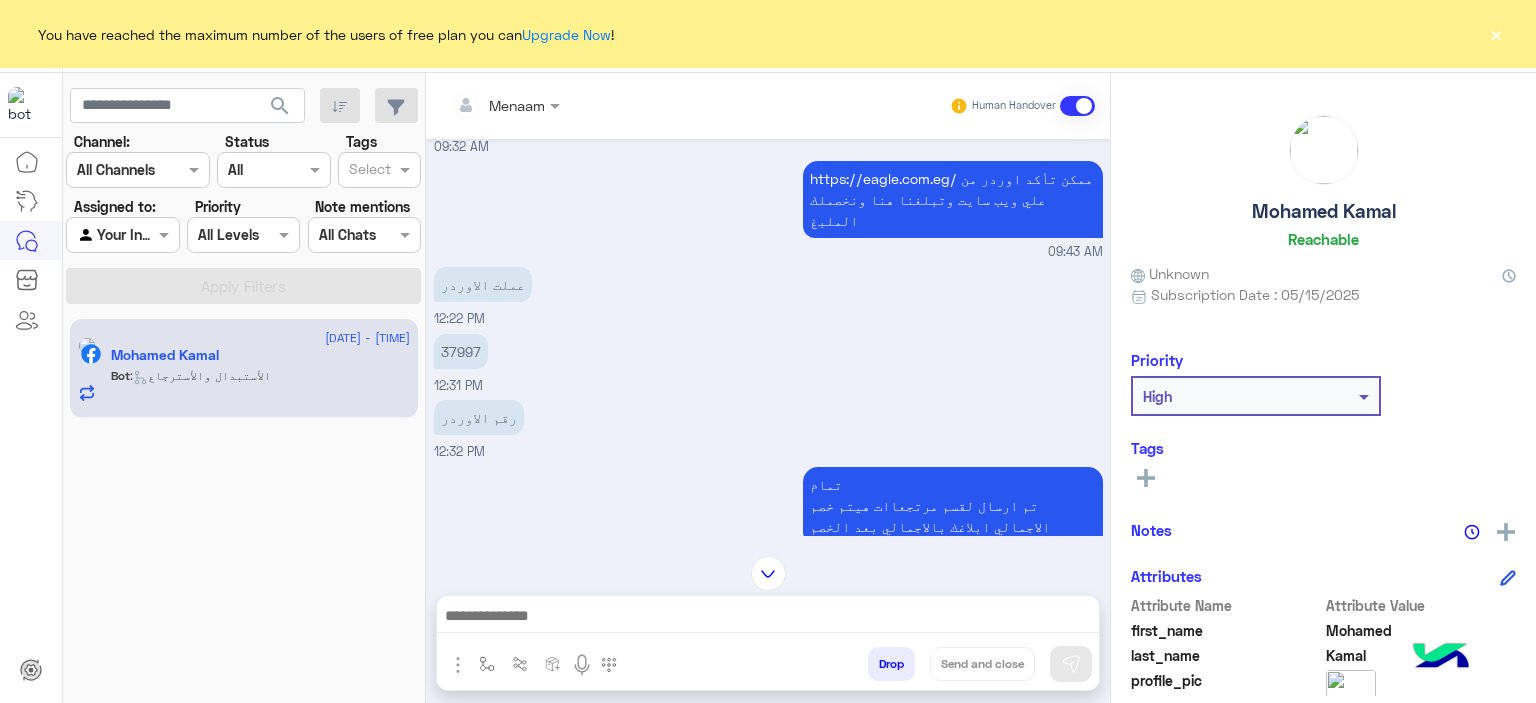 click on "37997" at bounding box center [461, 351] 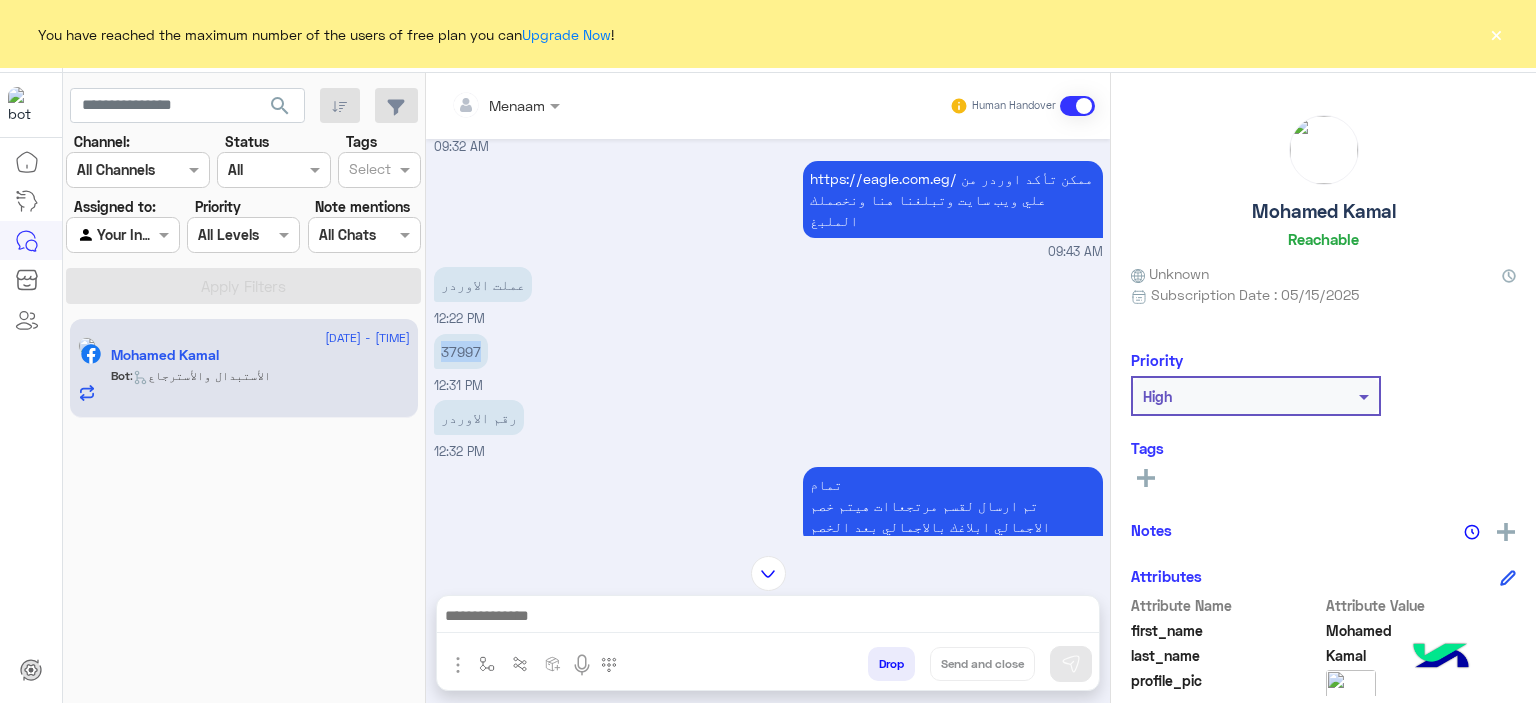 click on "37997" at bounding box center (461, 351) 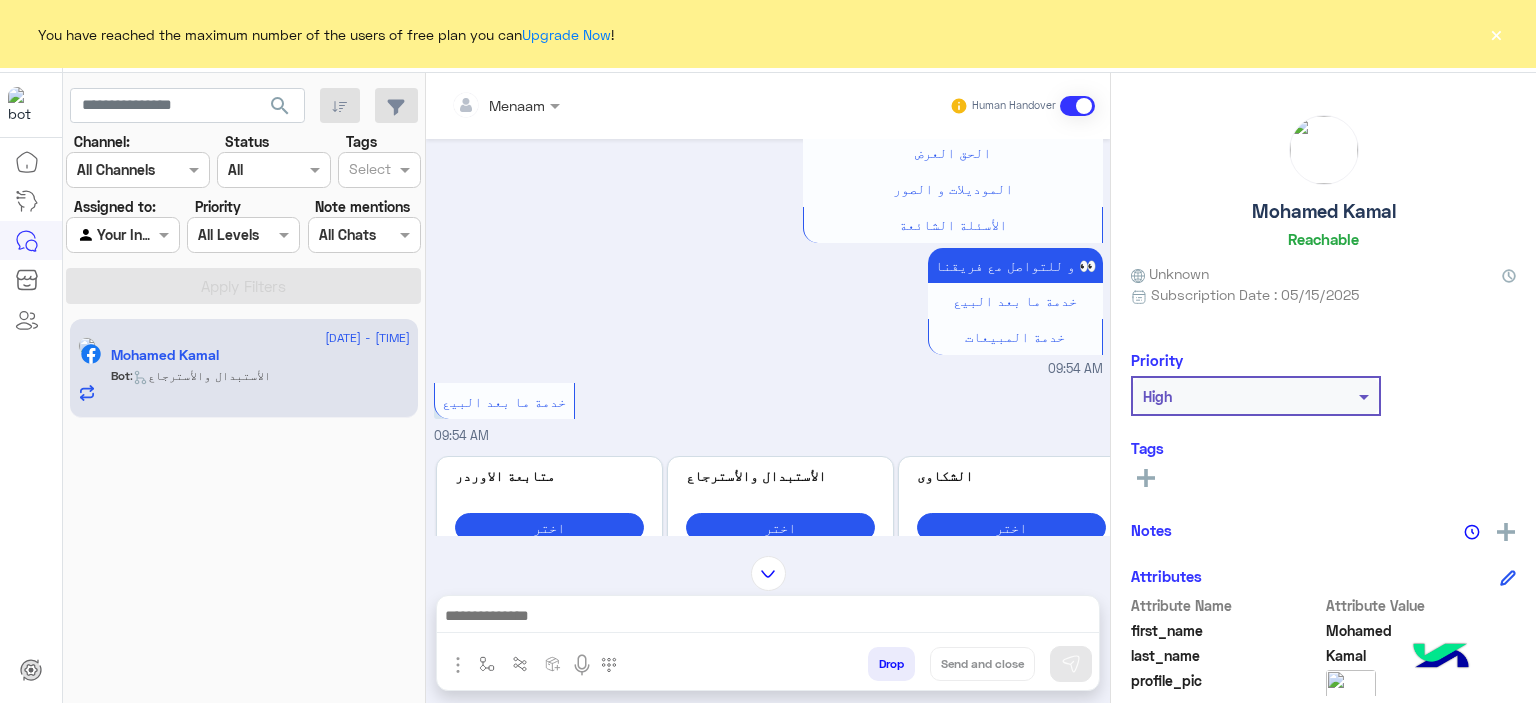 scroll, scrollTop: 3378, scrollLeft: 0, axis: vertical 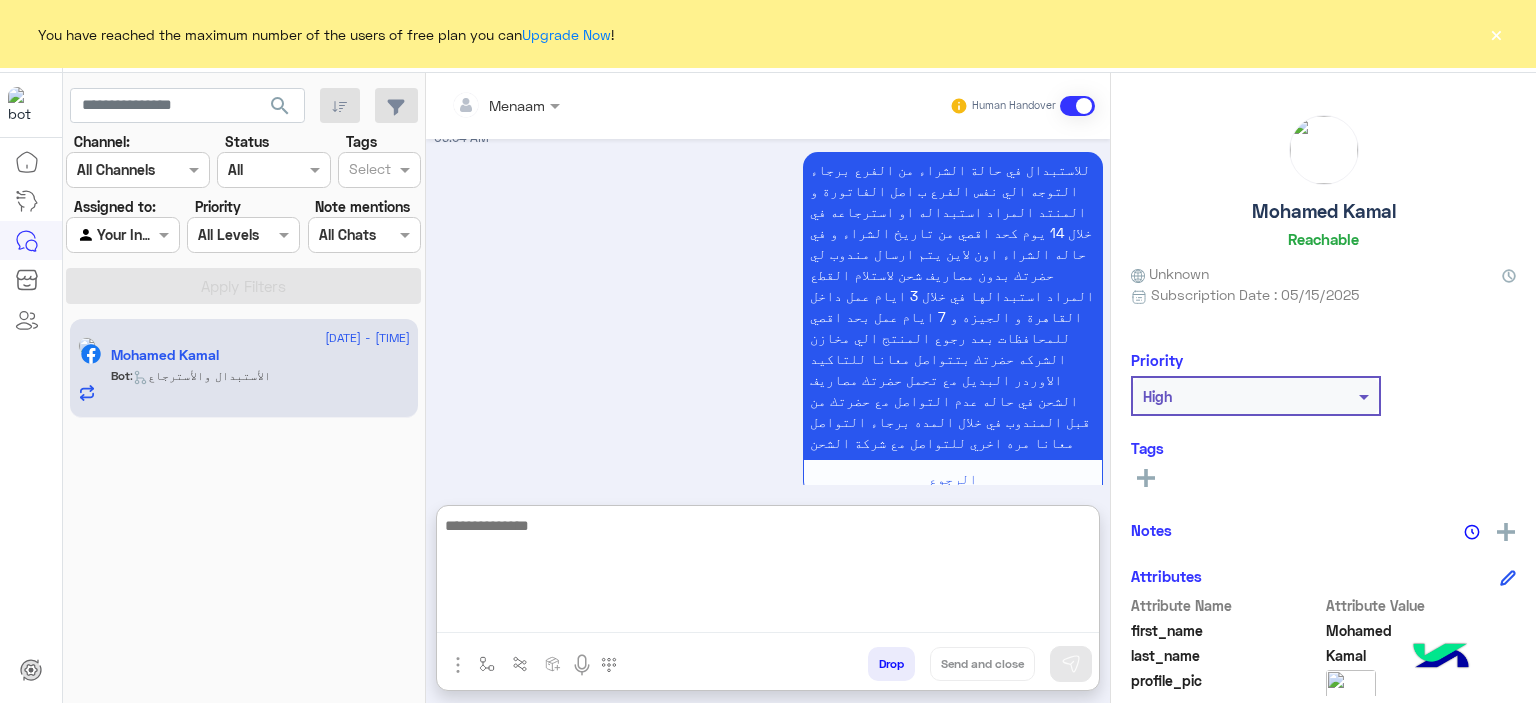 click at bounding box center (768, 573) 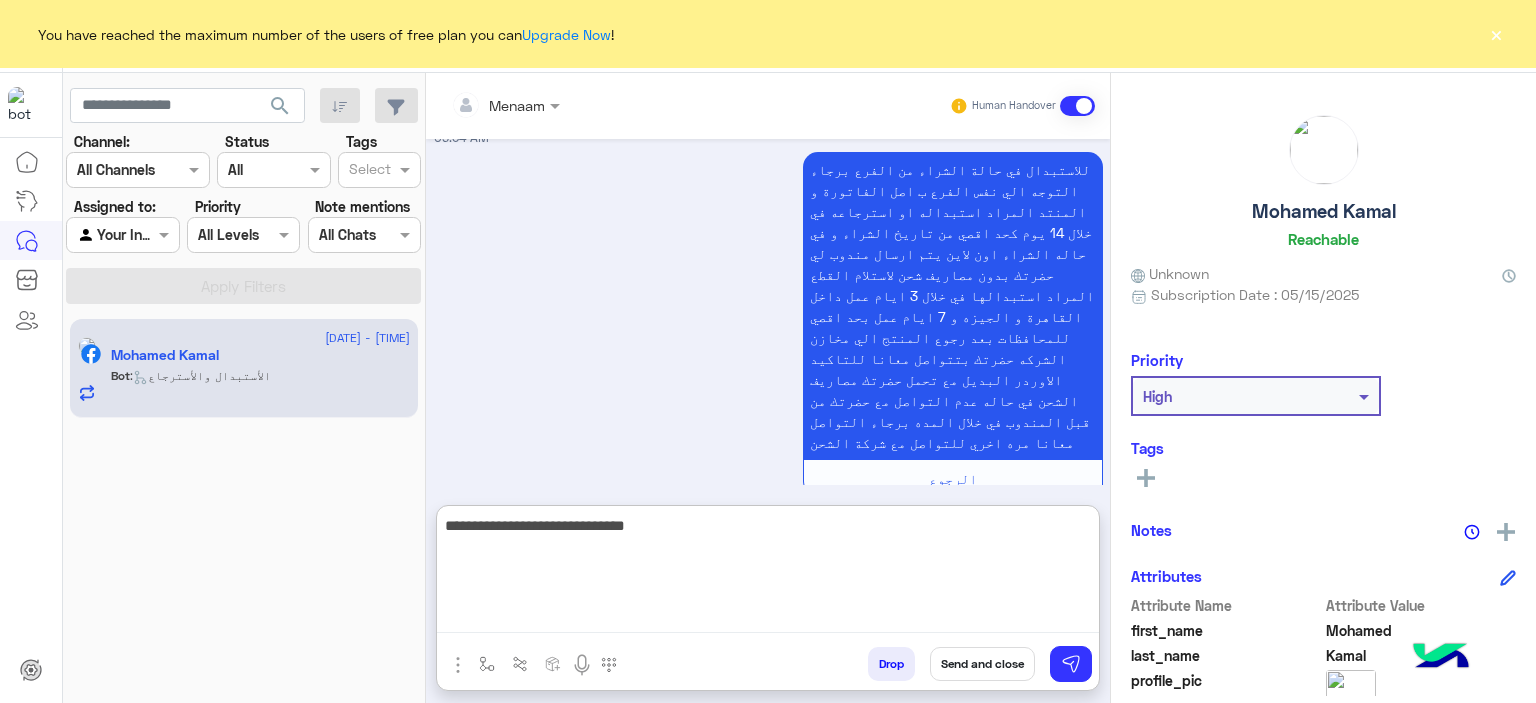 type on "**********" 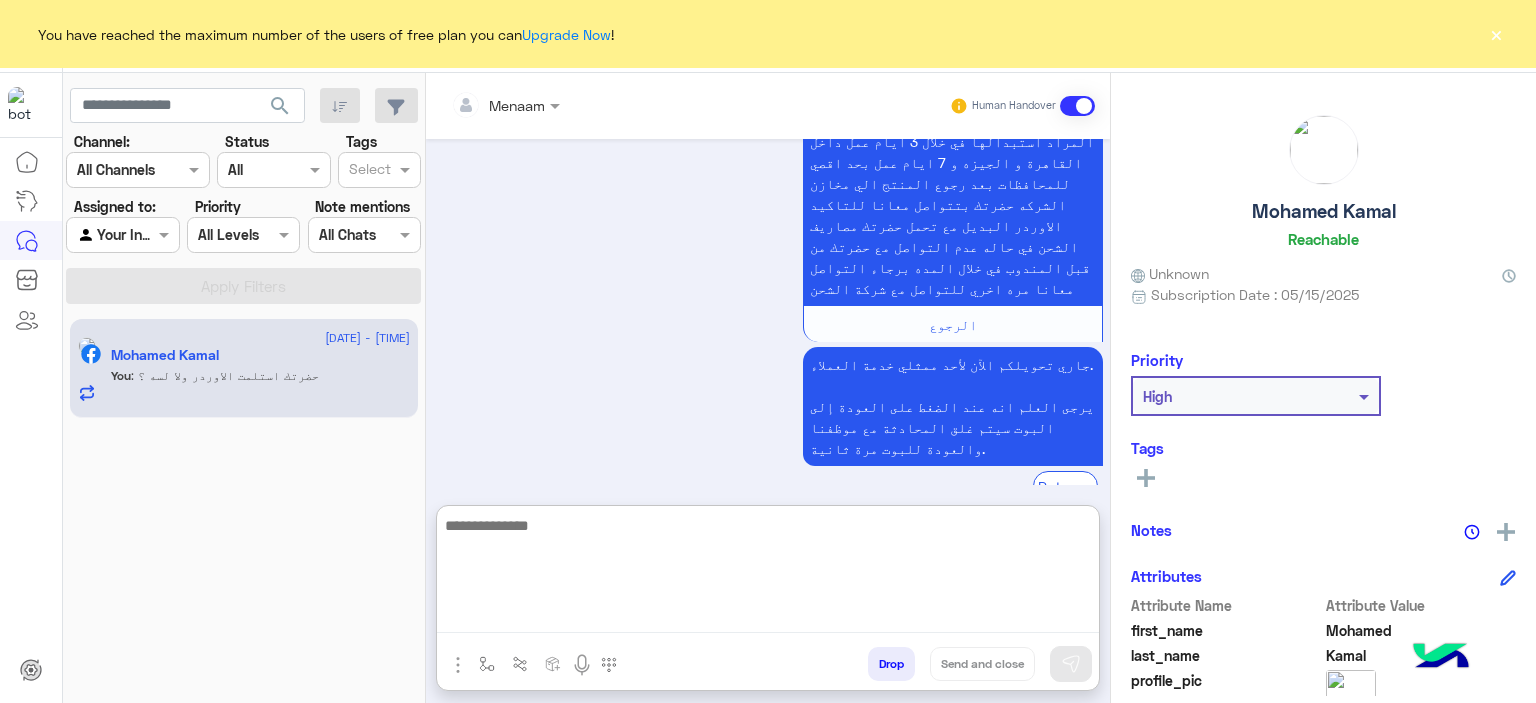 scroll, scrollTop: 4069, scrollLeft: 0, axis: vertical 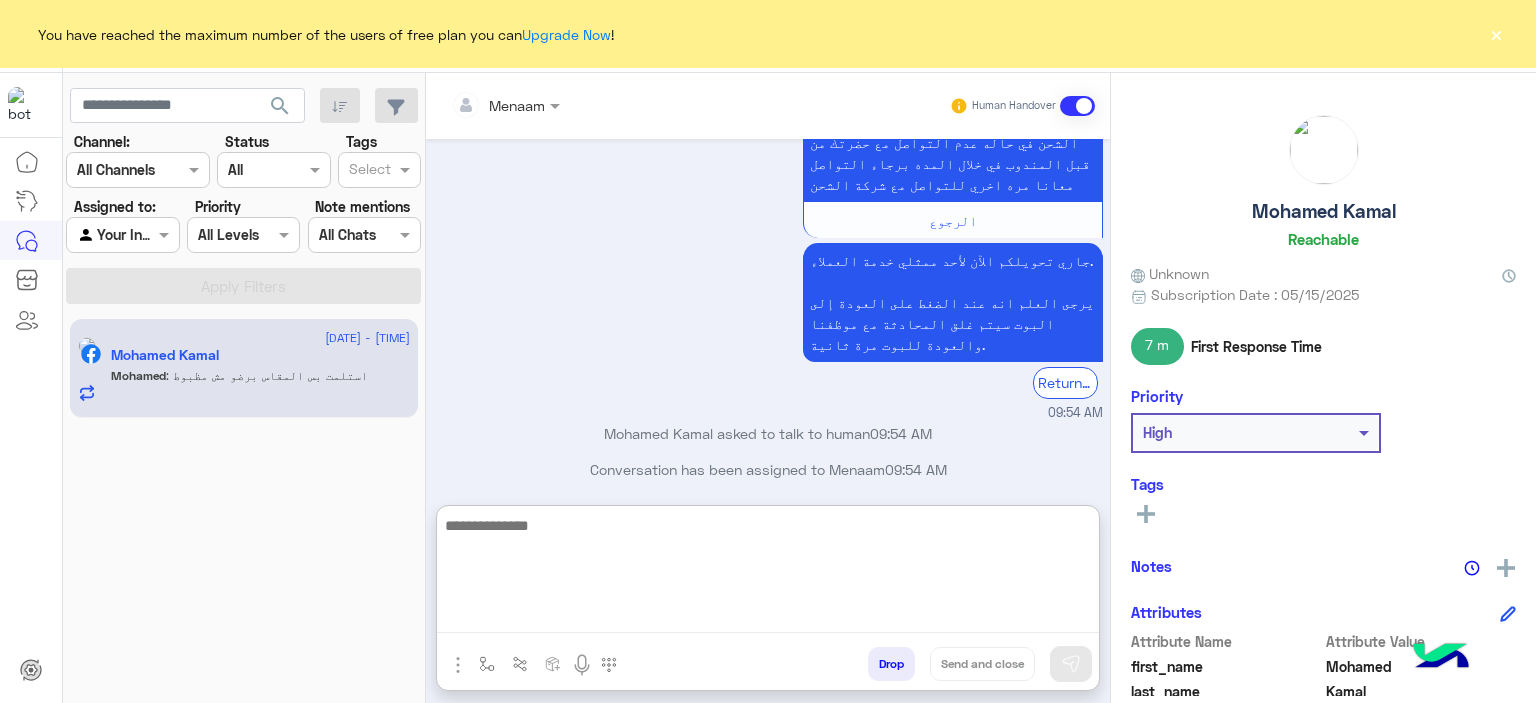click at bounding box center (768, 573) 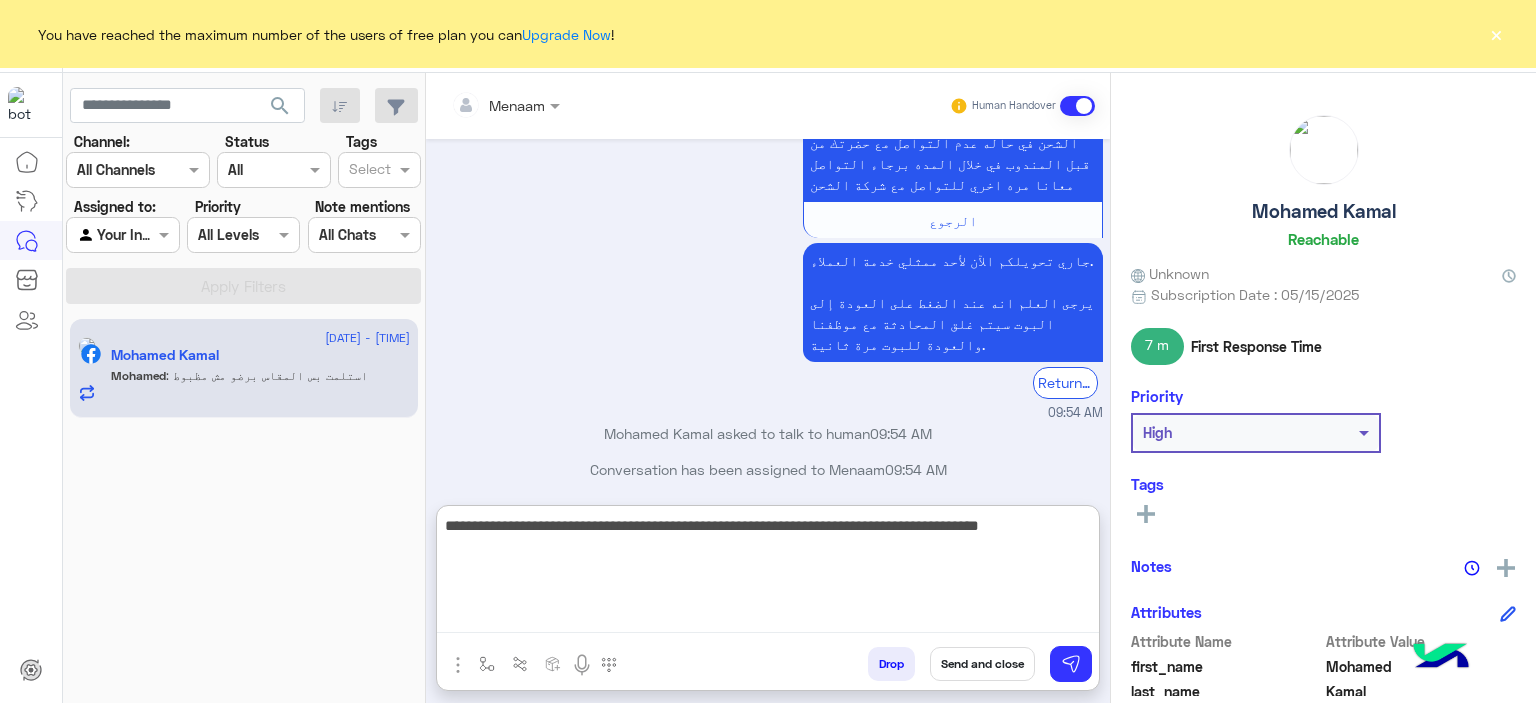 type on "**********" 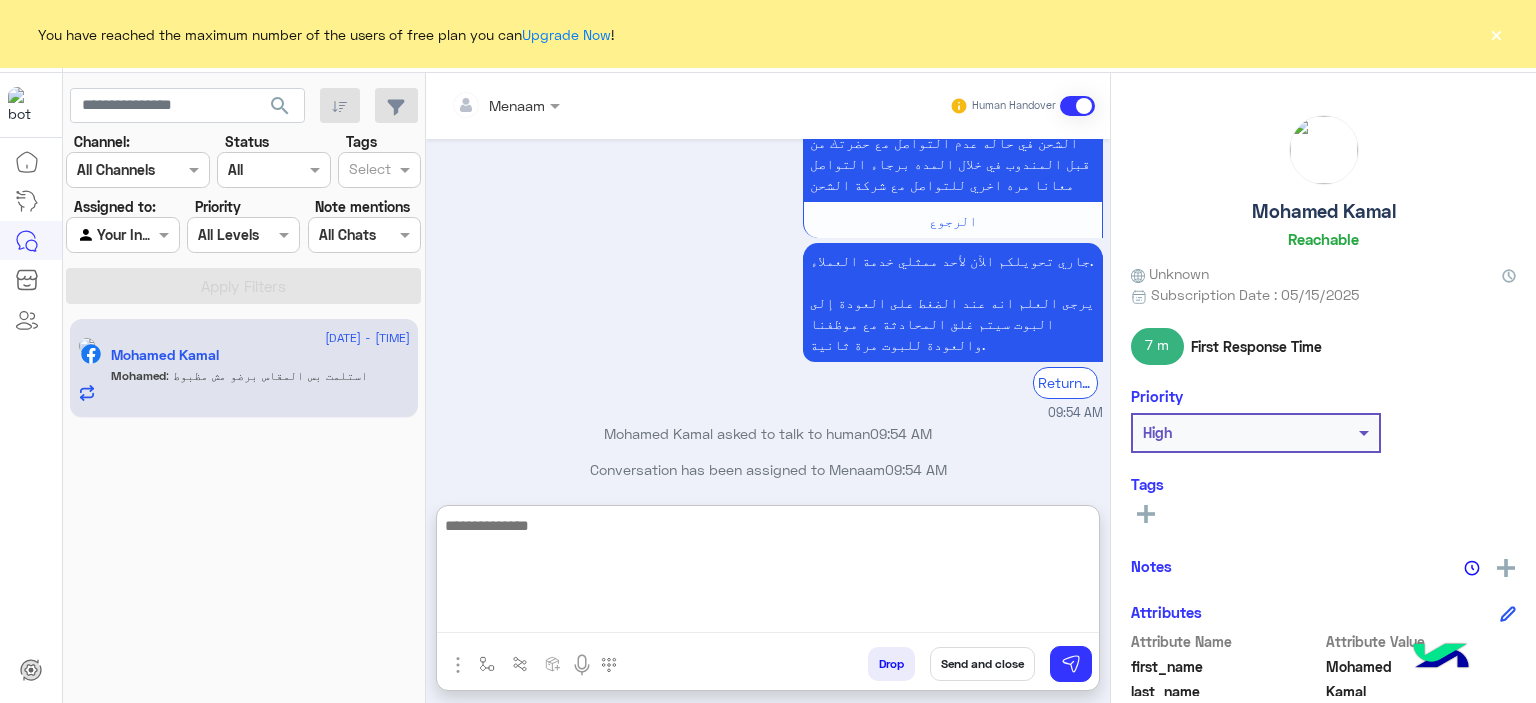 scroll, scrollTop: 4241, scrollLeft: 0, axis: vertical 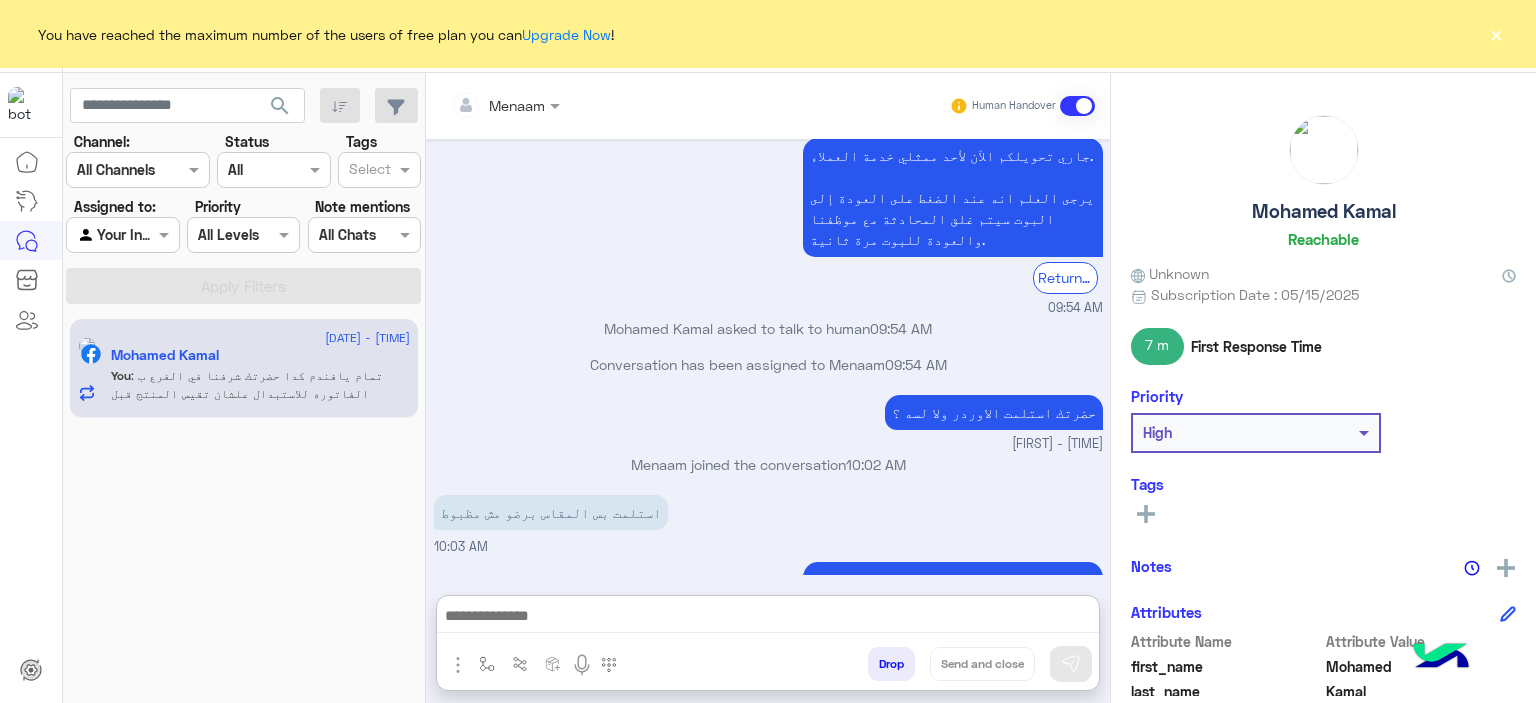 click on "×" 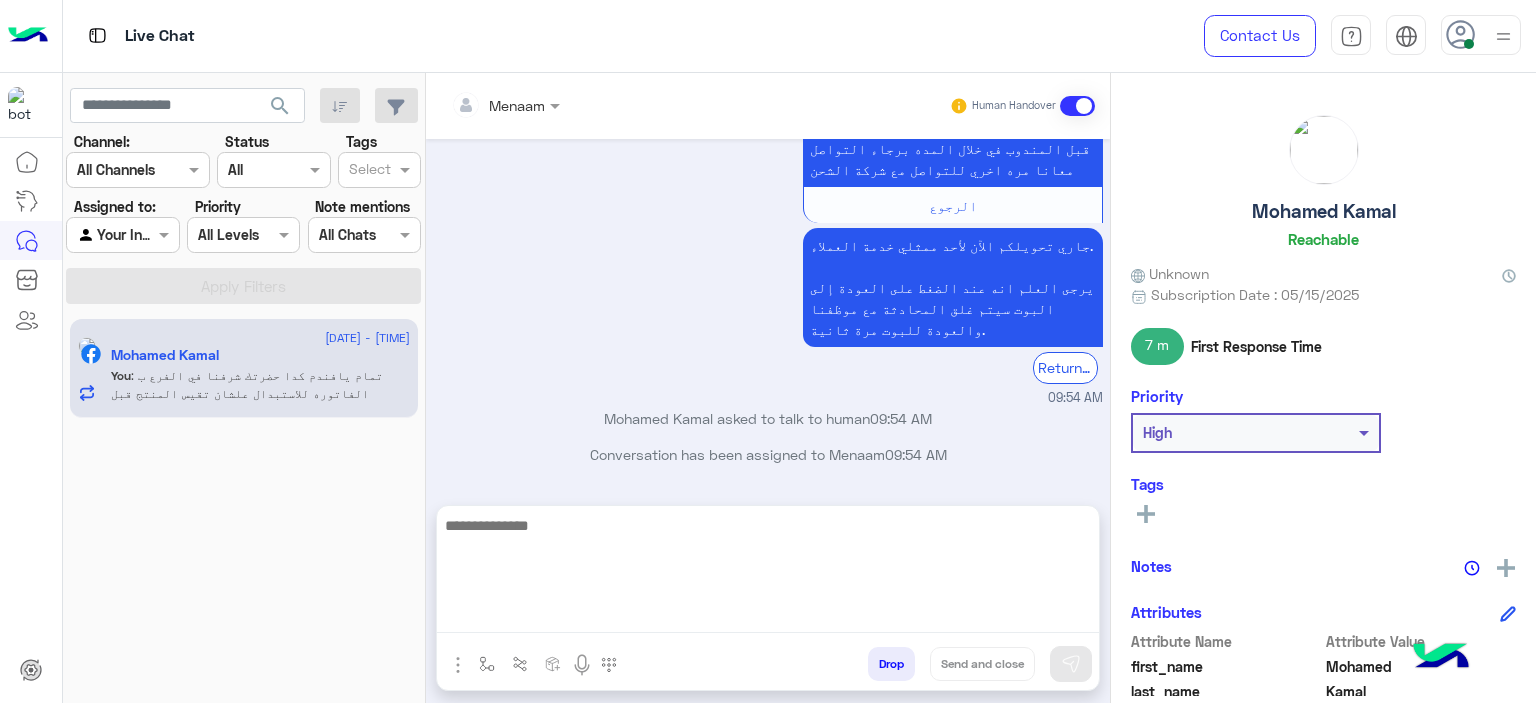 click at bounding box center [768, 573] 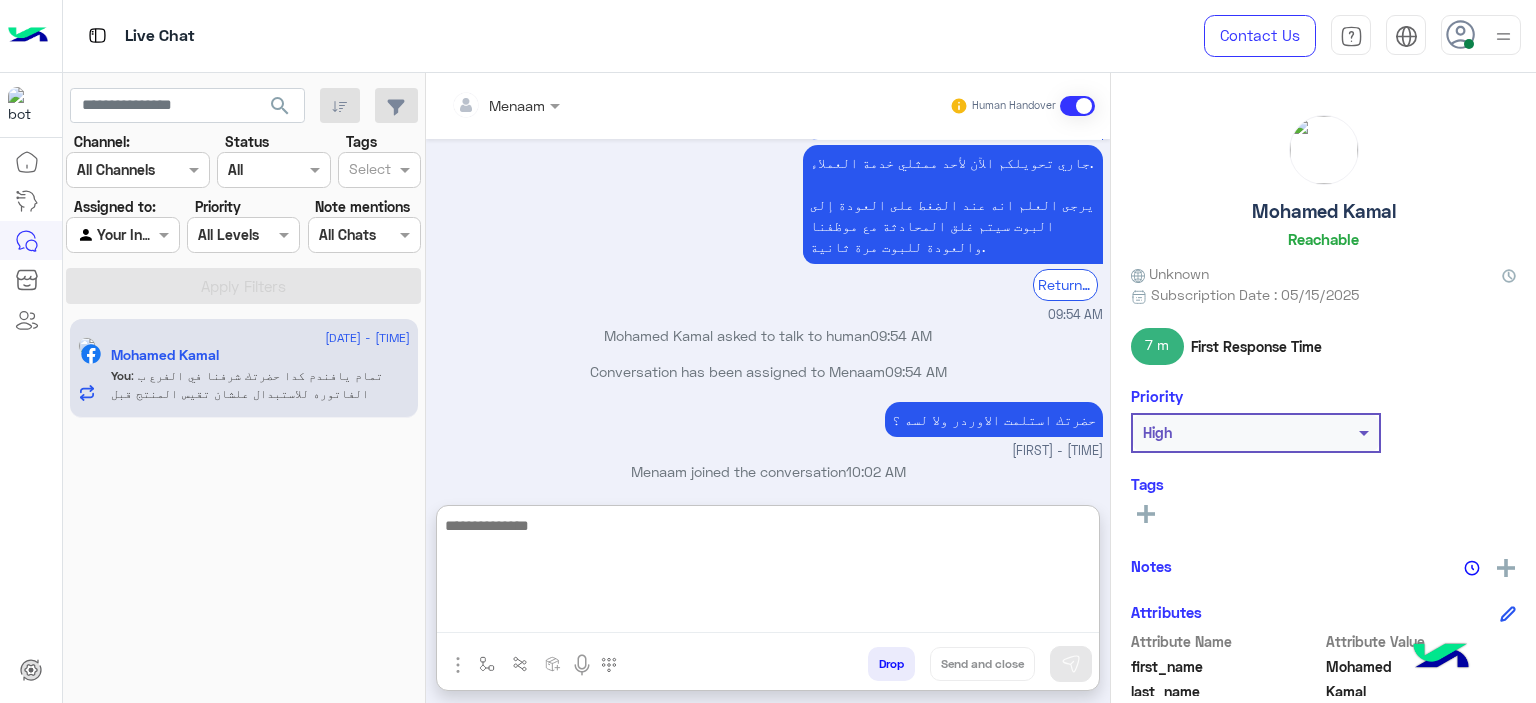 scroll, scrollTop: 4241, scrollLeft: 0, axis: vertical 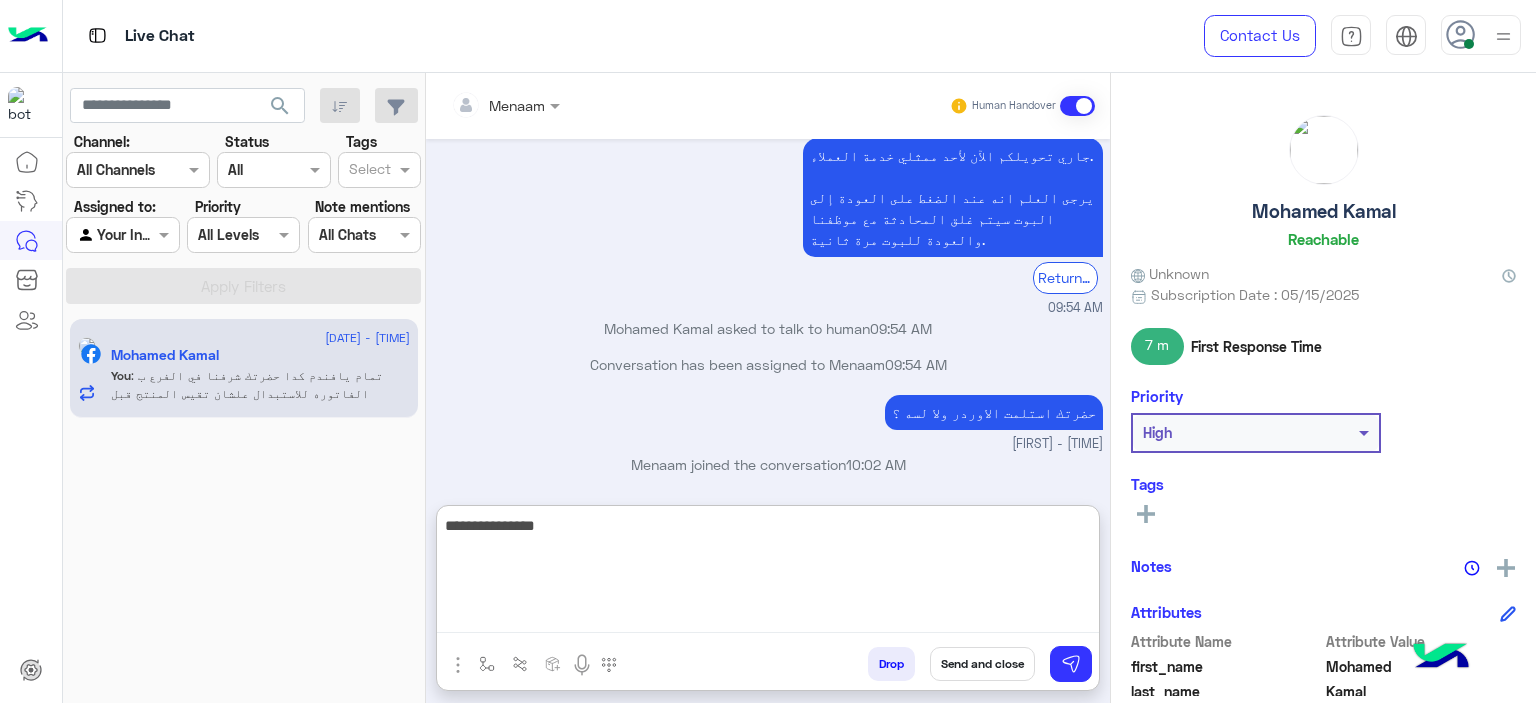 type on "**********" 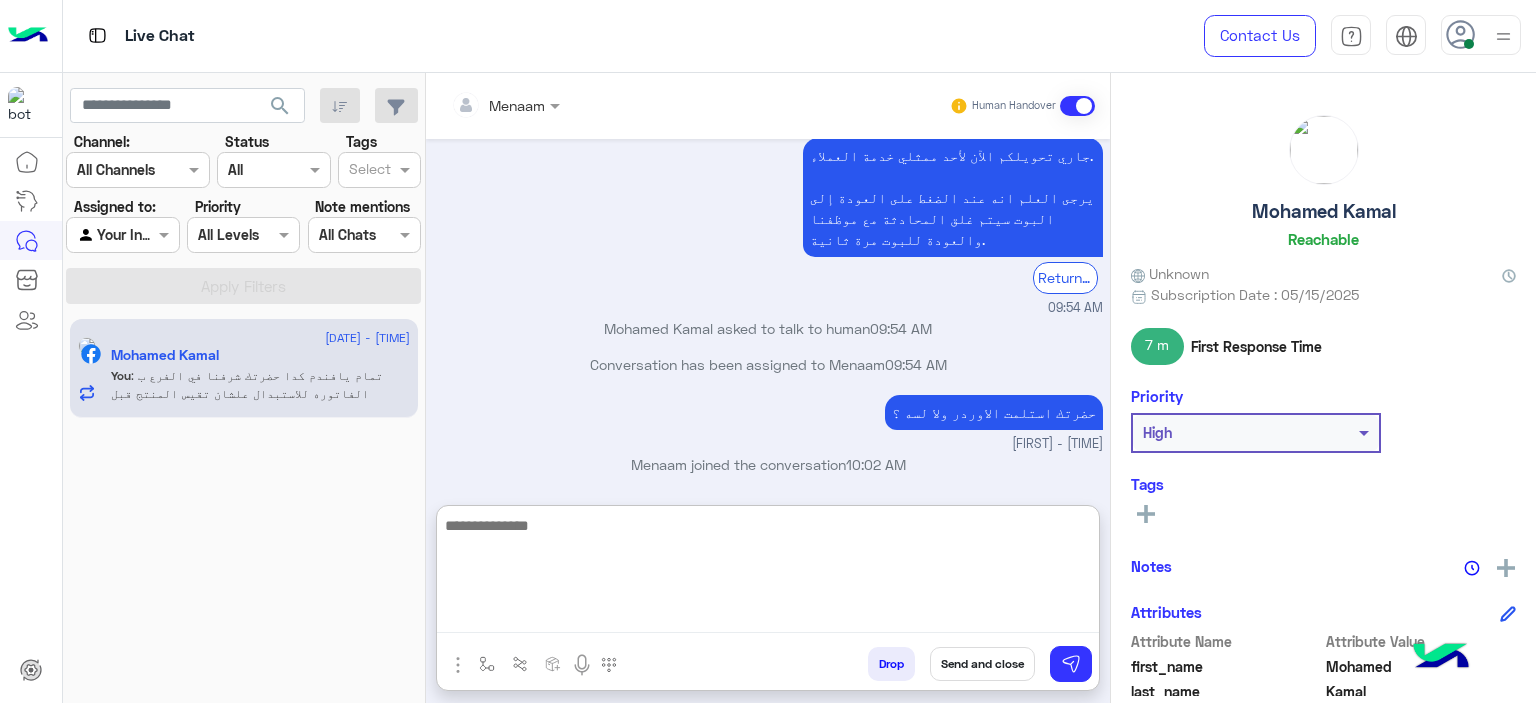 scroll, scrollTop: 4304, scrollLeft: 0, axis: vertical 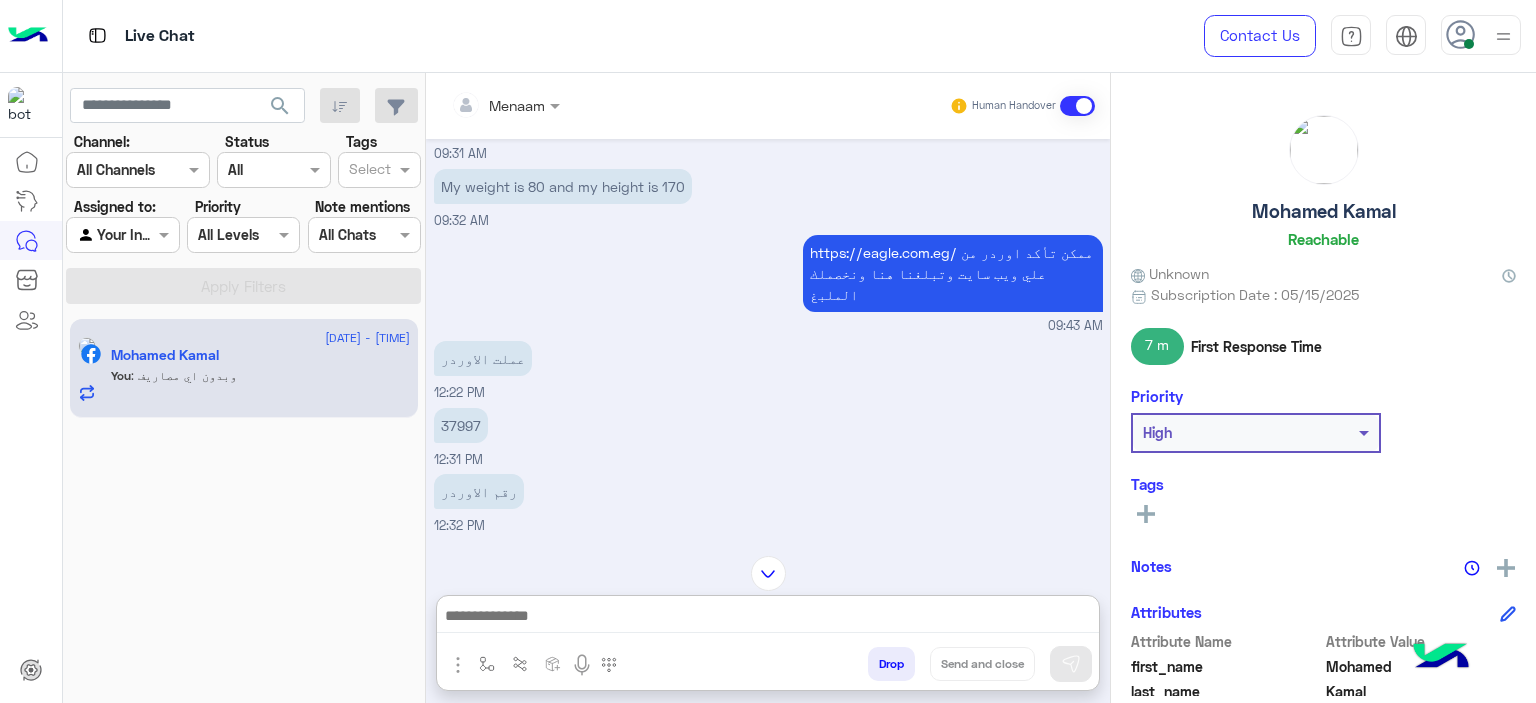 click on "37997" at bounding box center [461, 425] 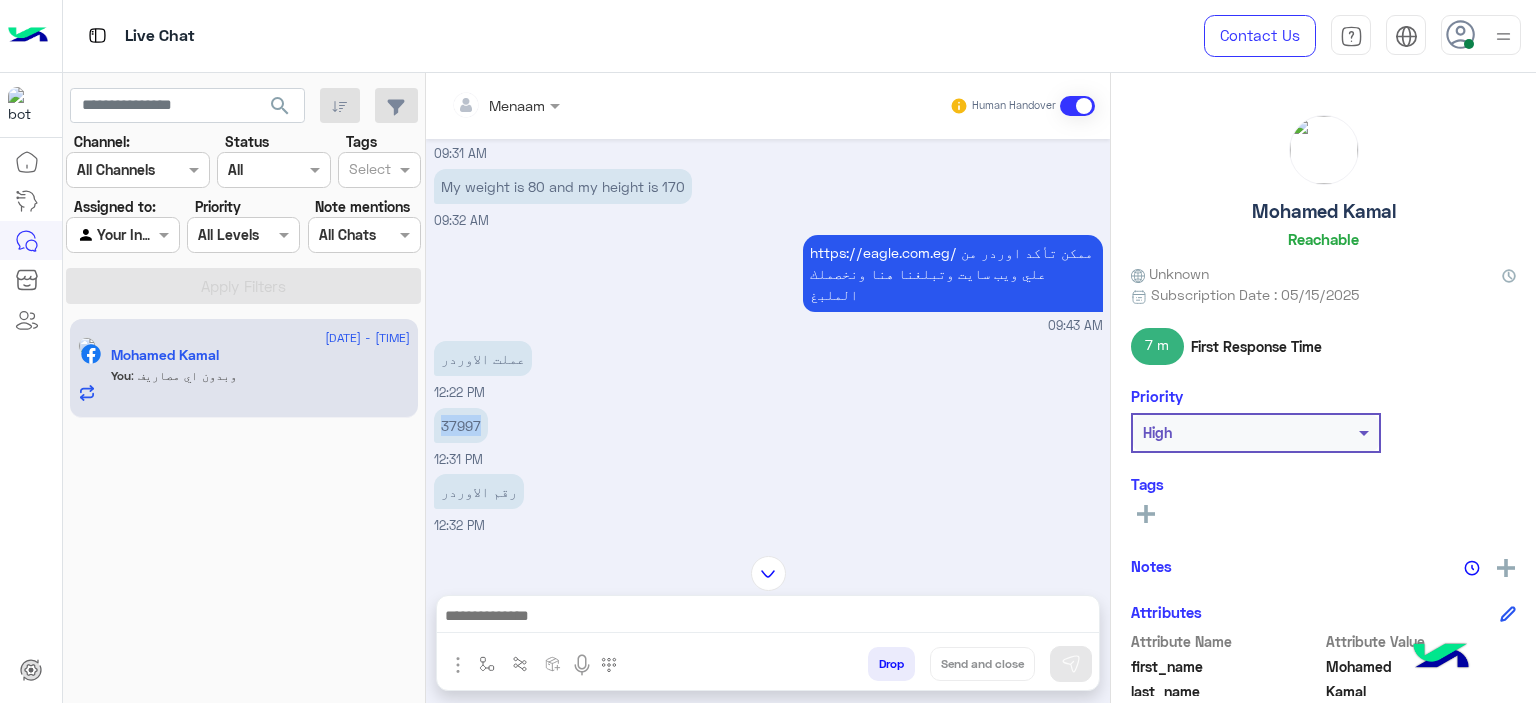 click on "37997" at bounding box center (461, 425) 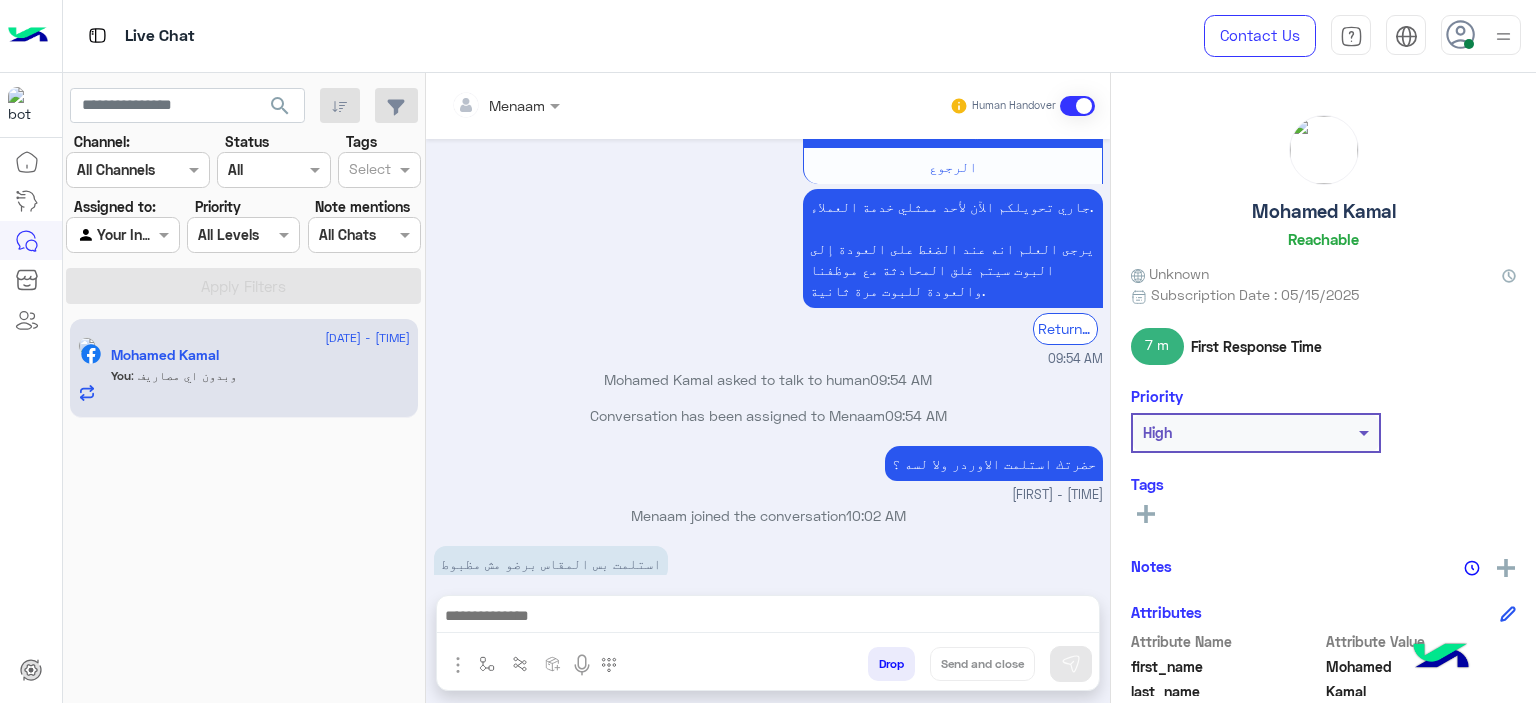 scroll, scrollTop: 4214, scrollLeft: 0, axis: vertical 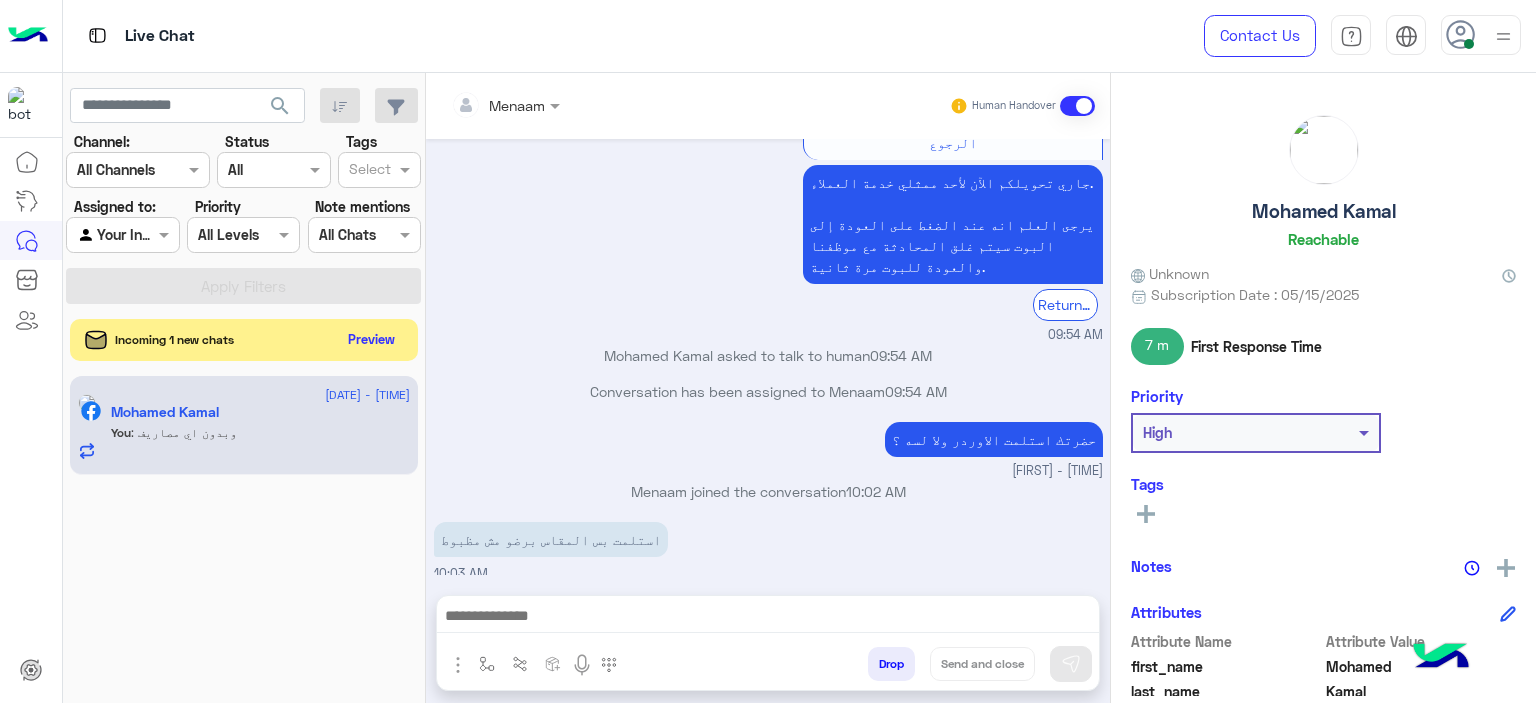 click on "Preview" 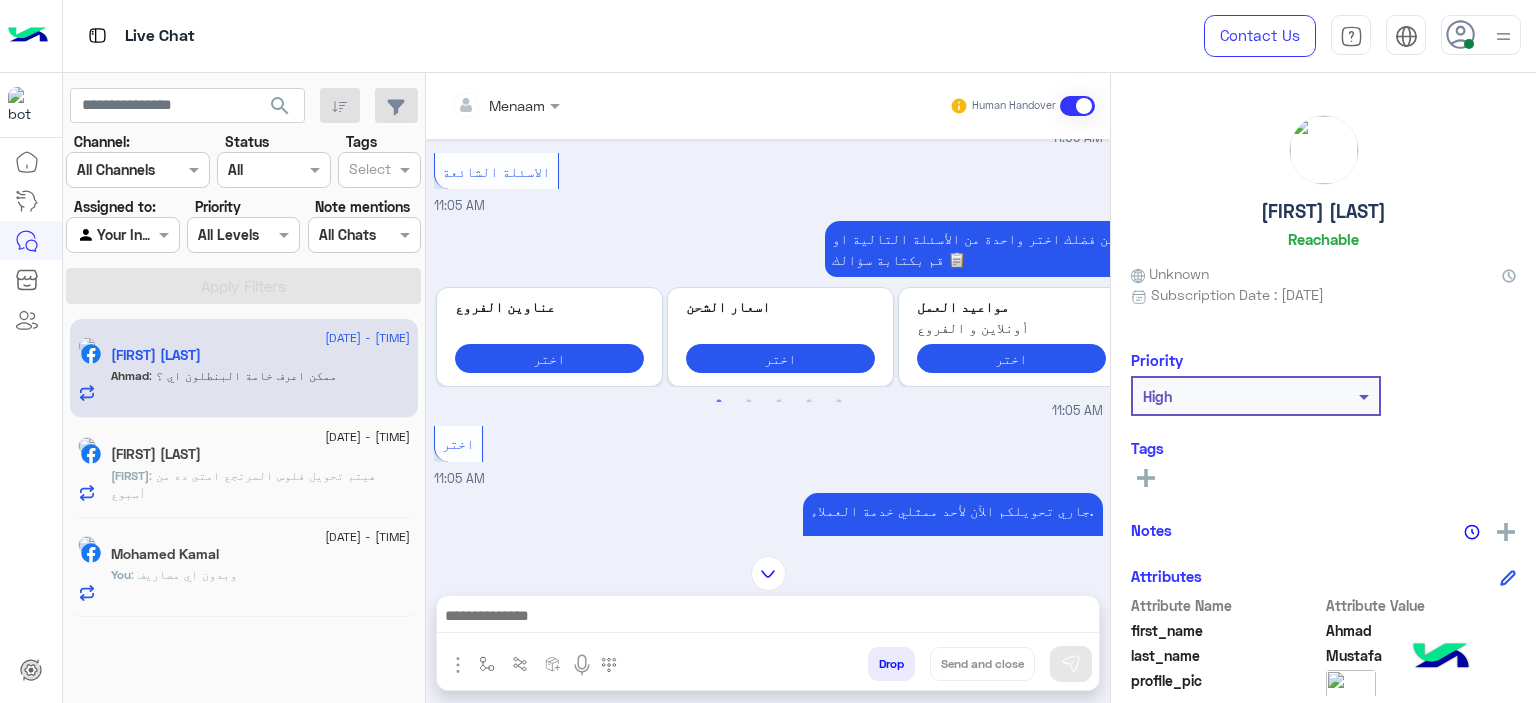 scroll, scrollTop: 1114, scrollLeft: 0, axis: vertical 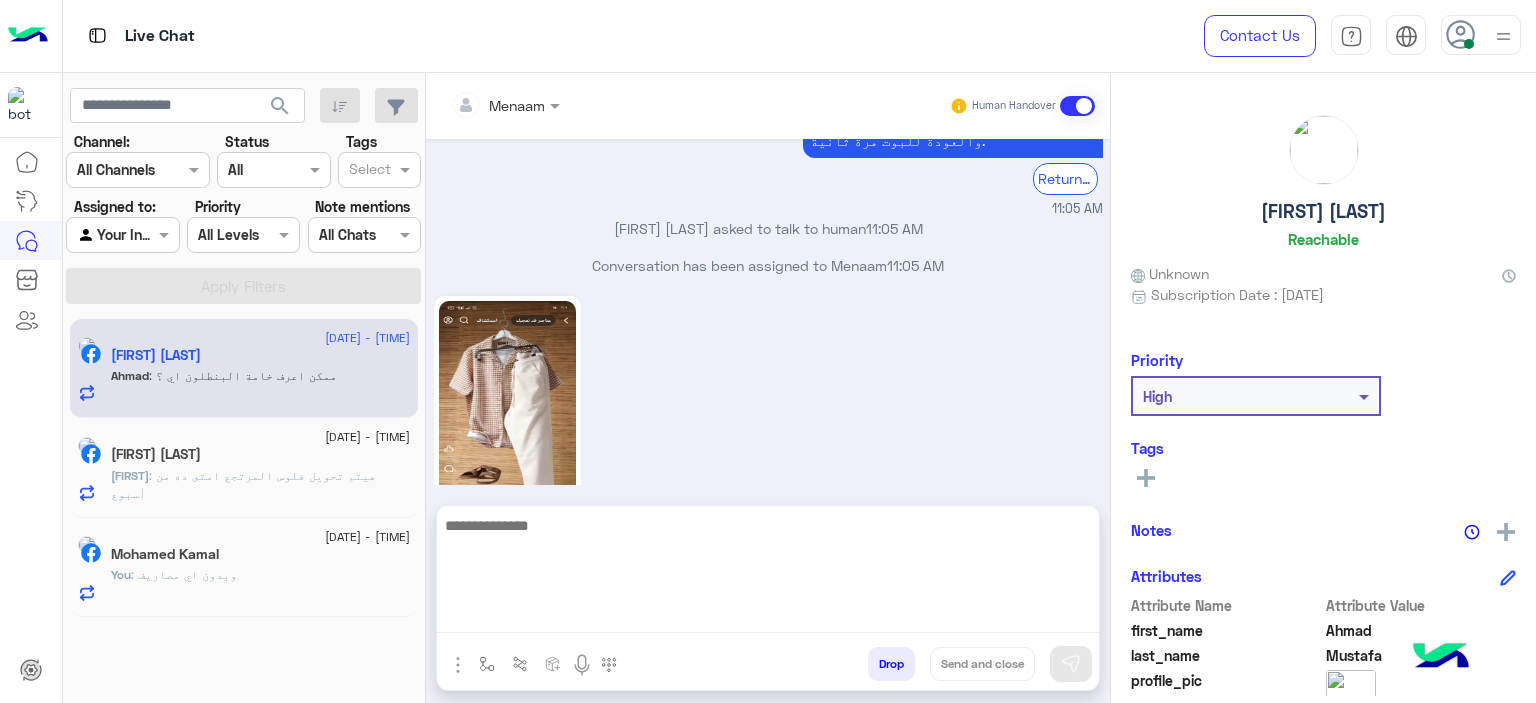 click at bounding box center [768, 573] 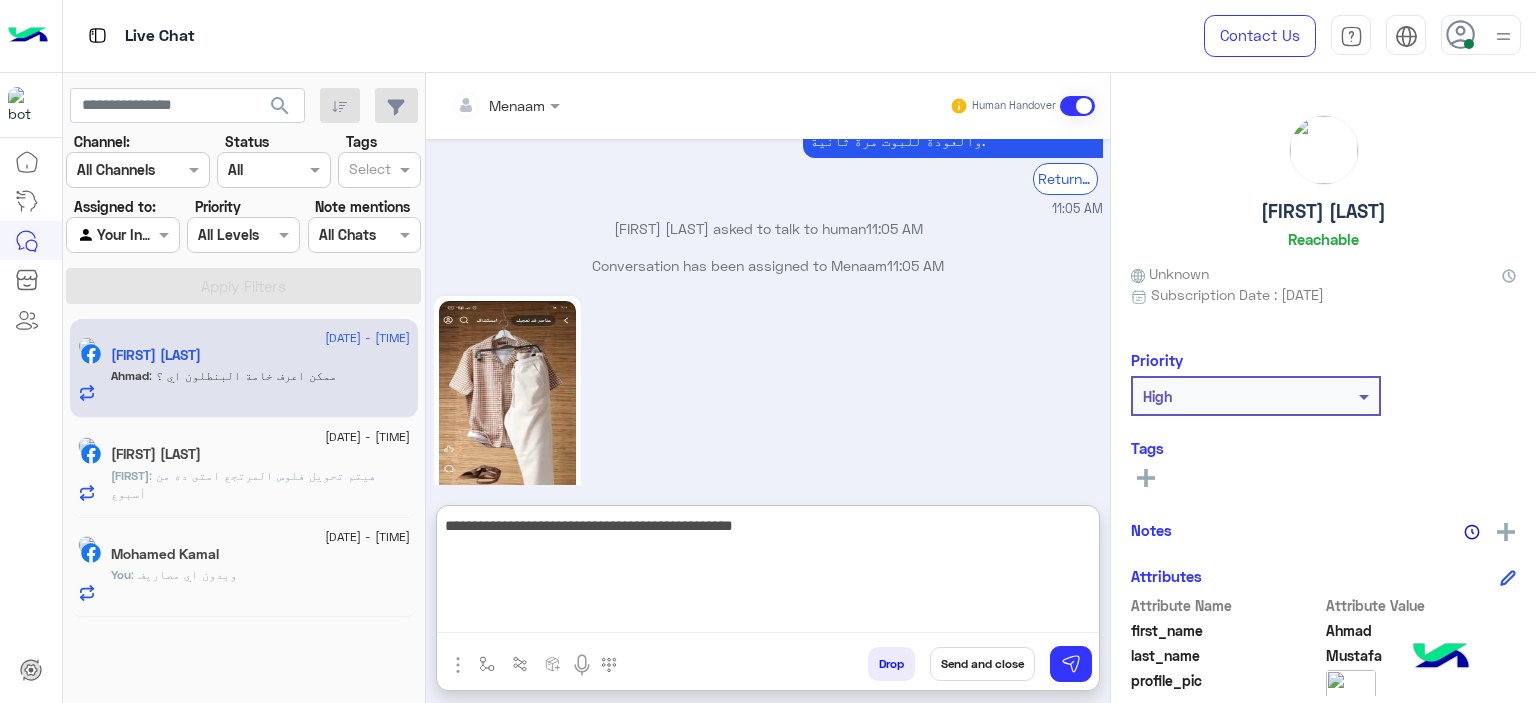 type on "**********" 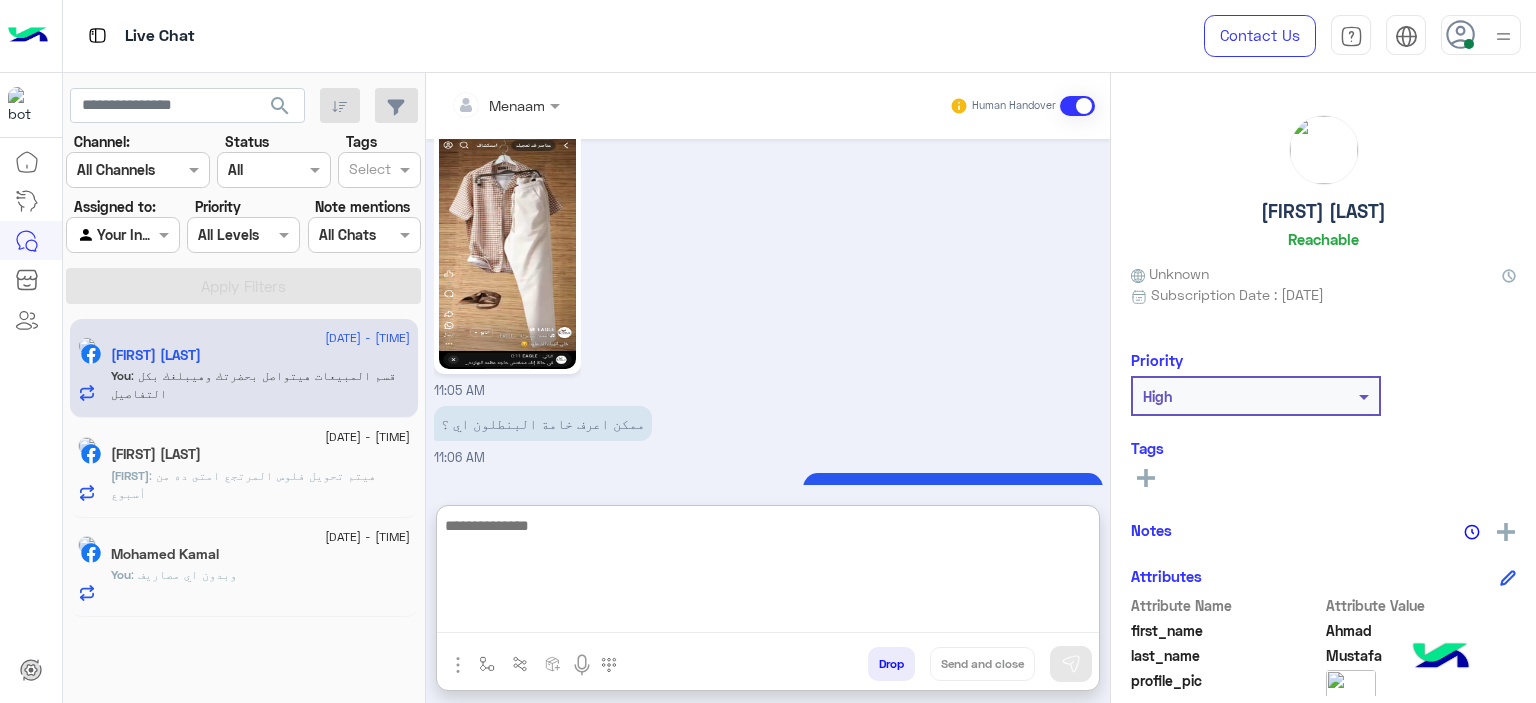 scroll, scrollTop: 1826, scrollLeft: 0, axis: vertical 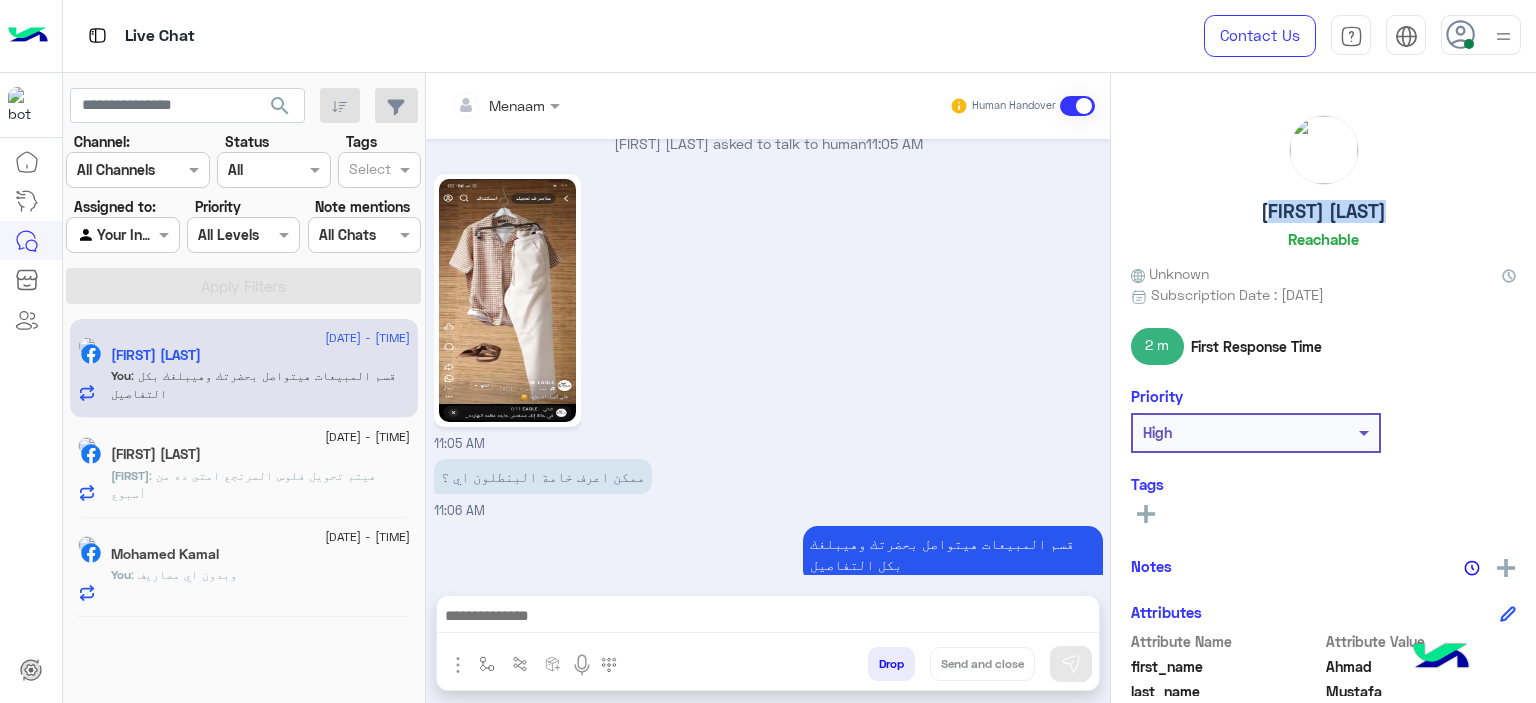 drag, startPoint x: 1319, startPoint y: 214, endPoint x: 1456, endPoint y: 219, distance: 137.09122 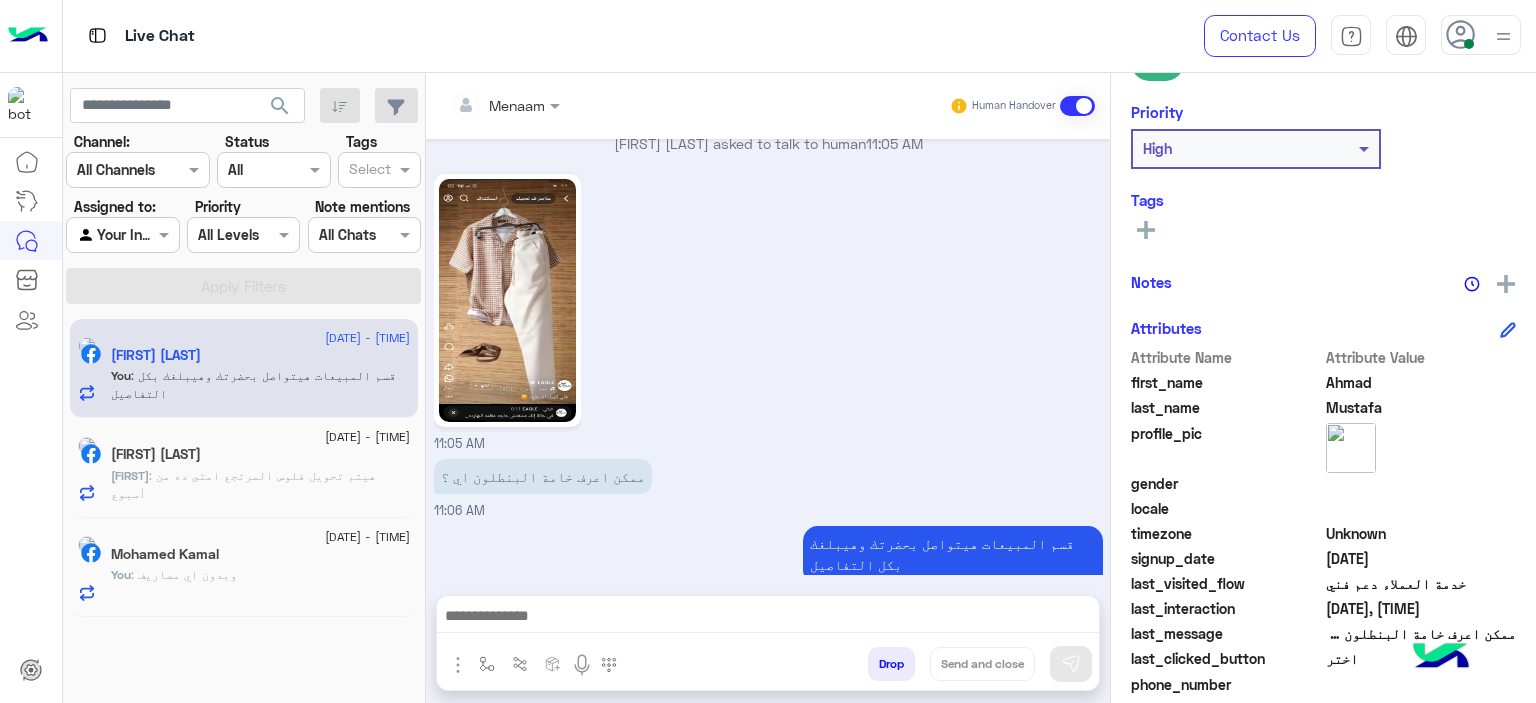 scroll, scrollTop: 456, scrollLeft: 0, axis: vertical 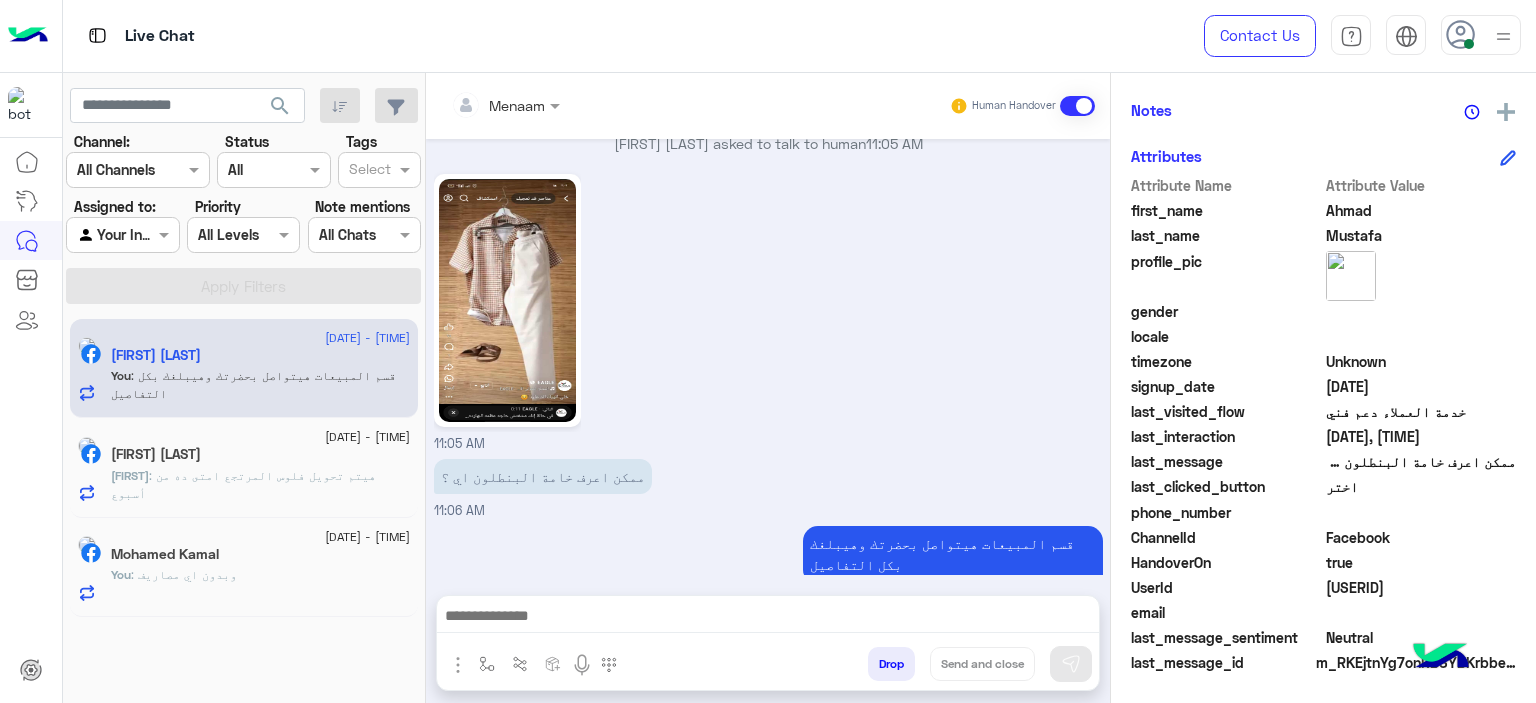 click on "[USERID]" 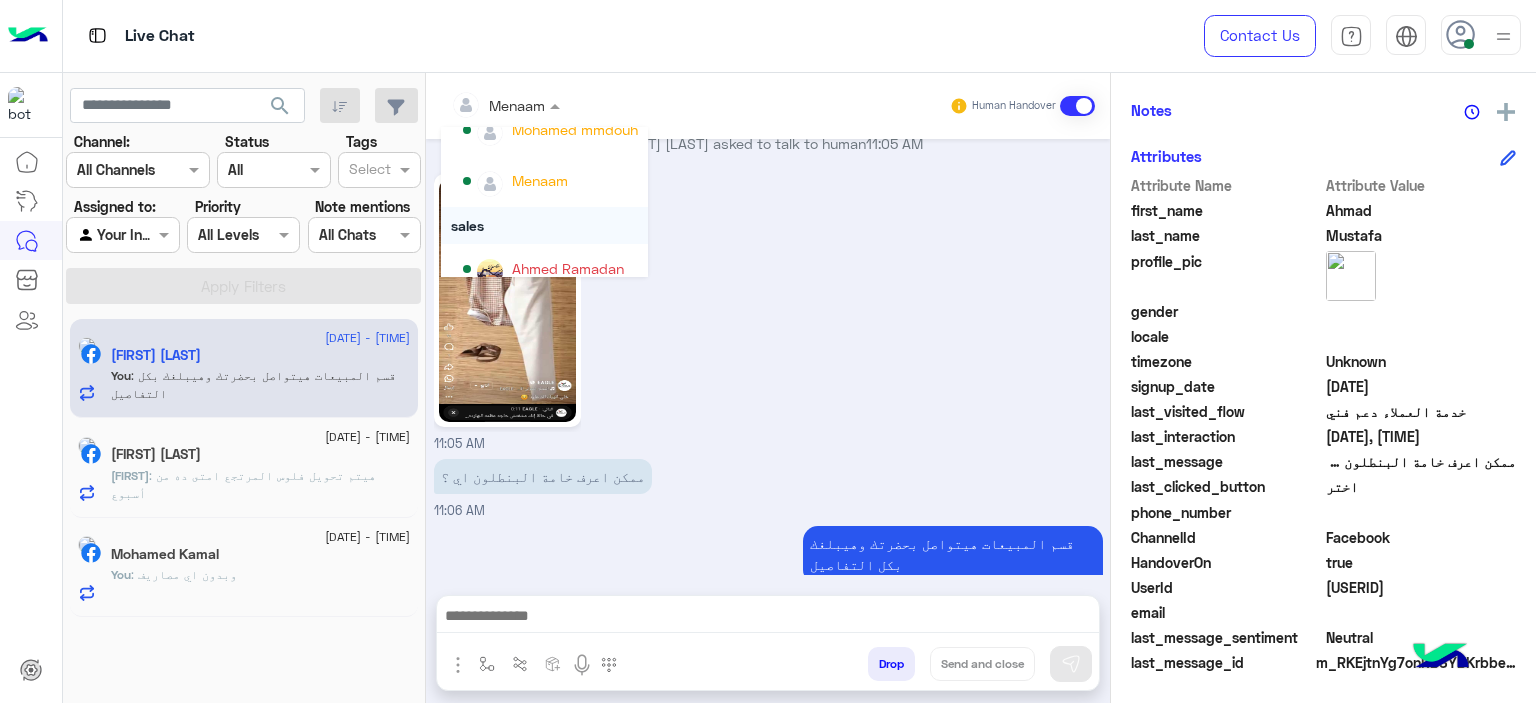 scroll, scrollTop: 178, scrollLeft: 0, axis: vertical 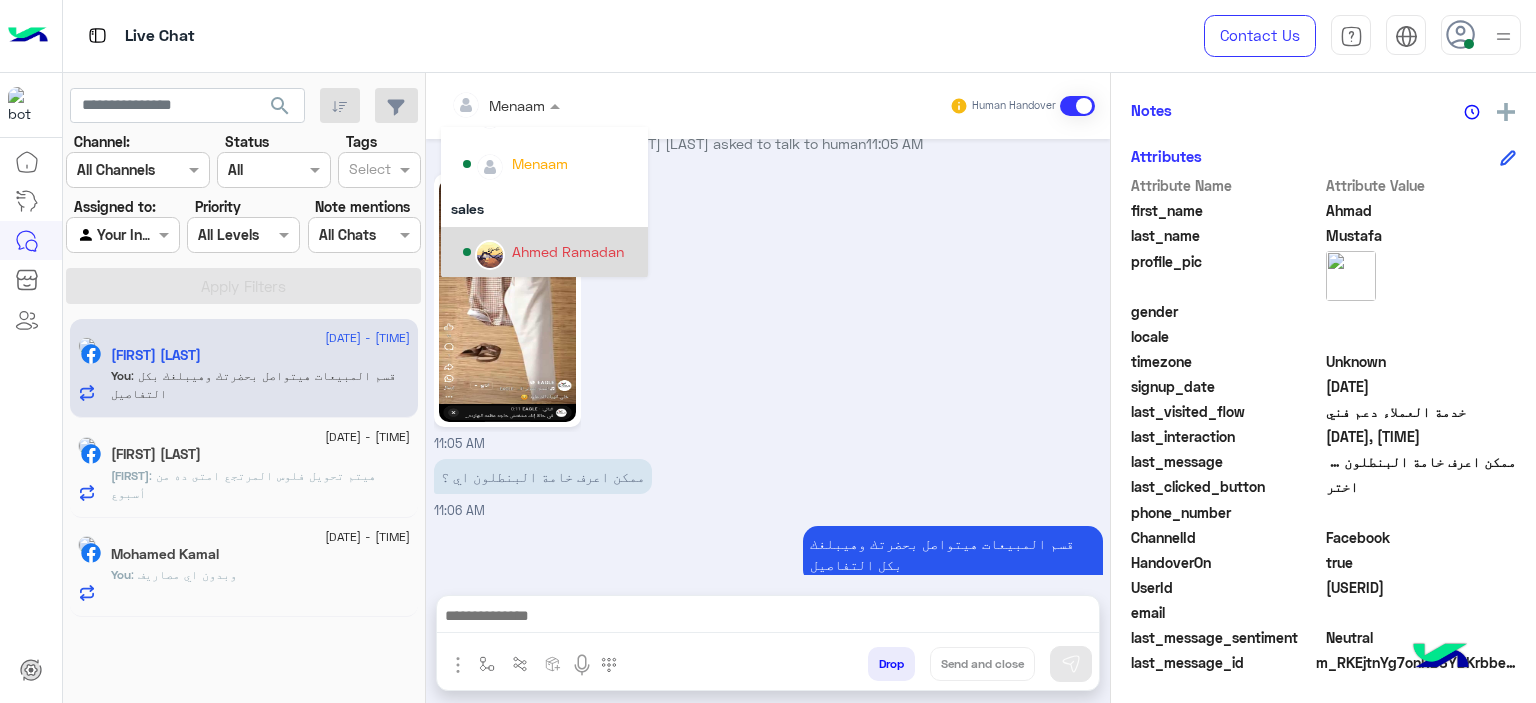 click on "Ahmed Ramadan" at bounding box center (568, 251) 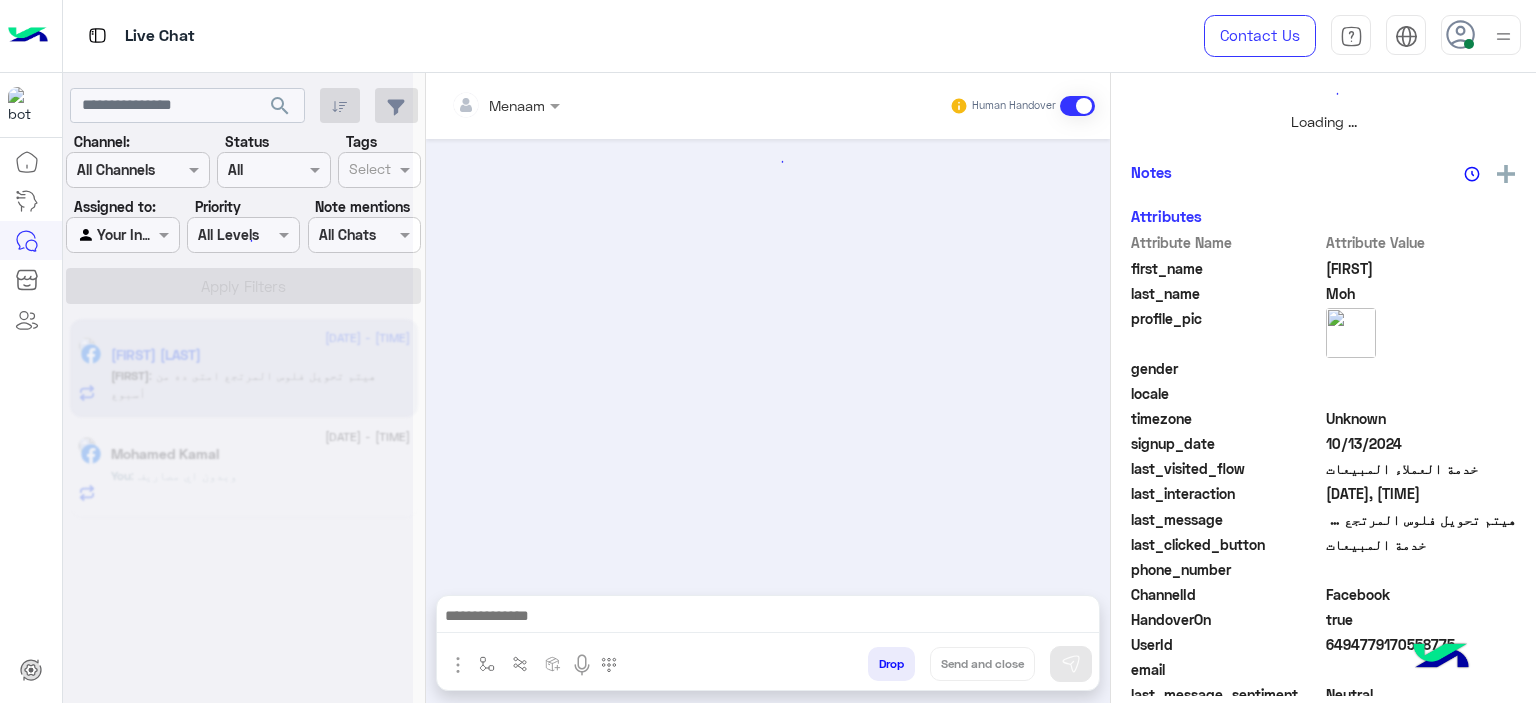 scroll, scrollTop: 514, scrollLeft: 0, axis: vertical 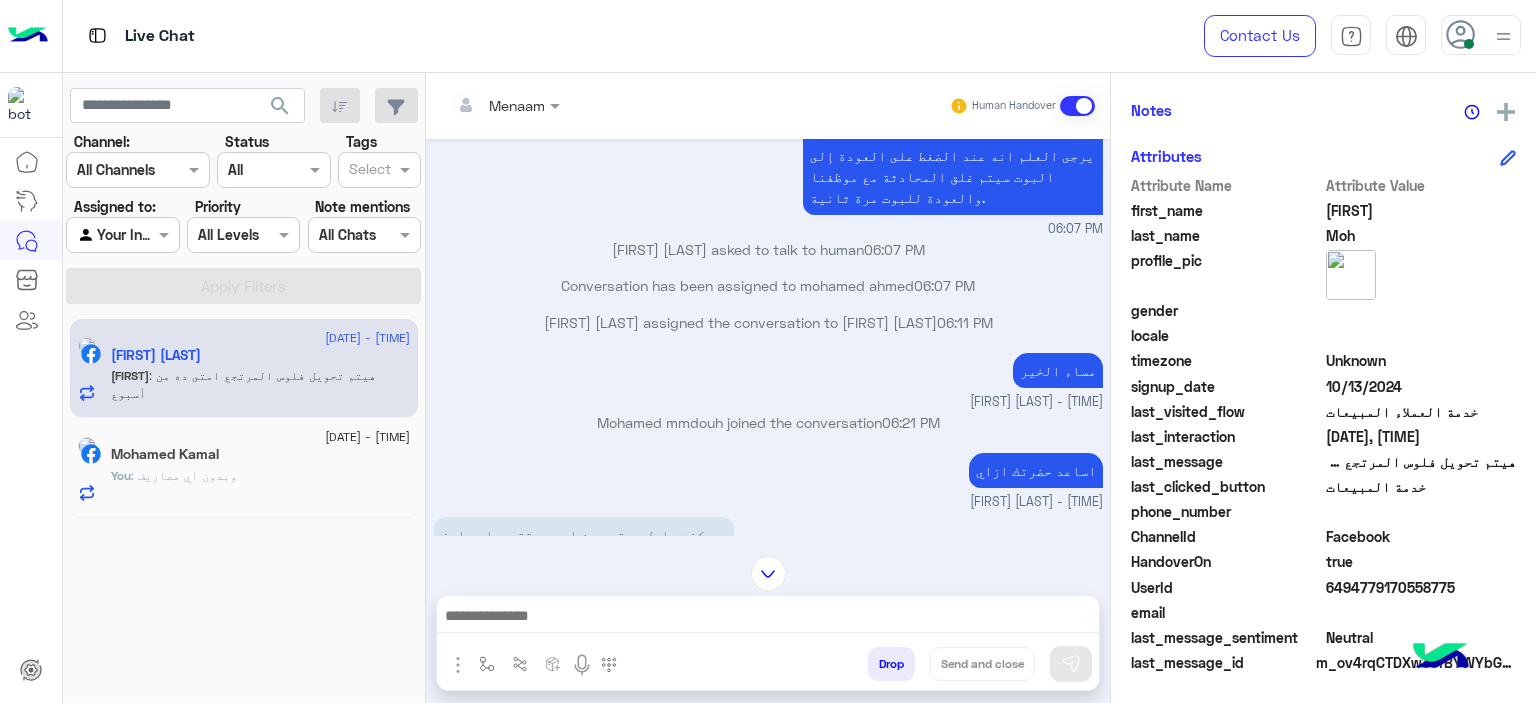 click on "Invoice number :[INVOICE_NUMBER] Return has arrived, I need a Vodafone Cash number to transfer the amount. The transfer is done within 48 hours at most." at bounding box center [953, 664] 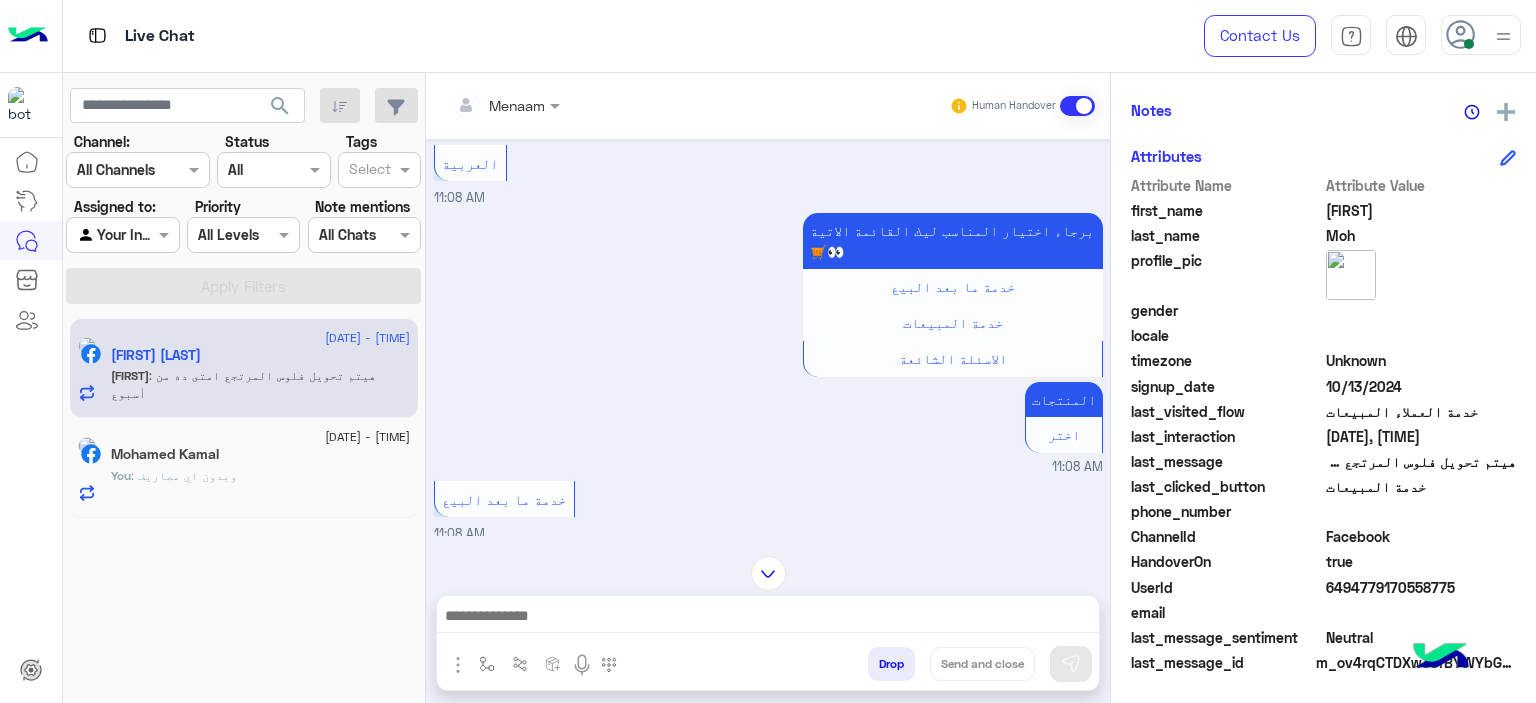 scroll, scrollTop: 3923, scrollLeft: 0, axis: vertical 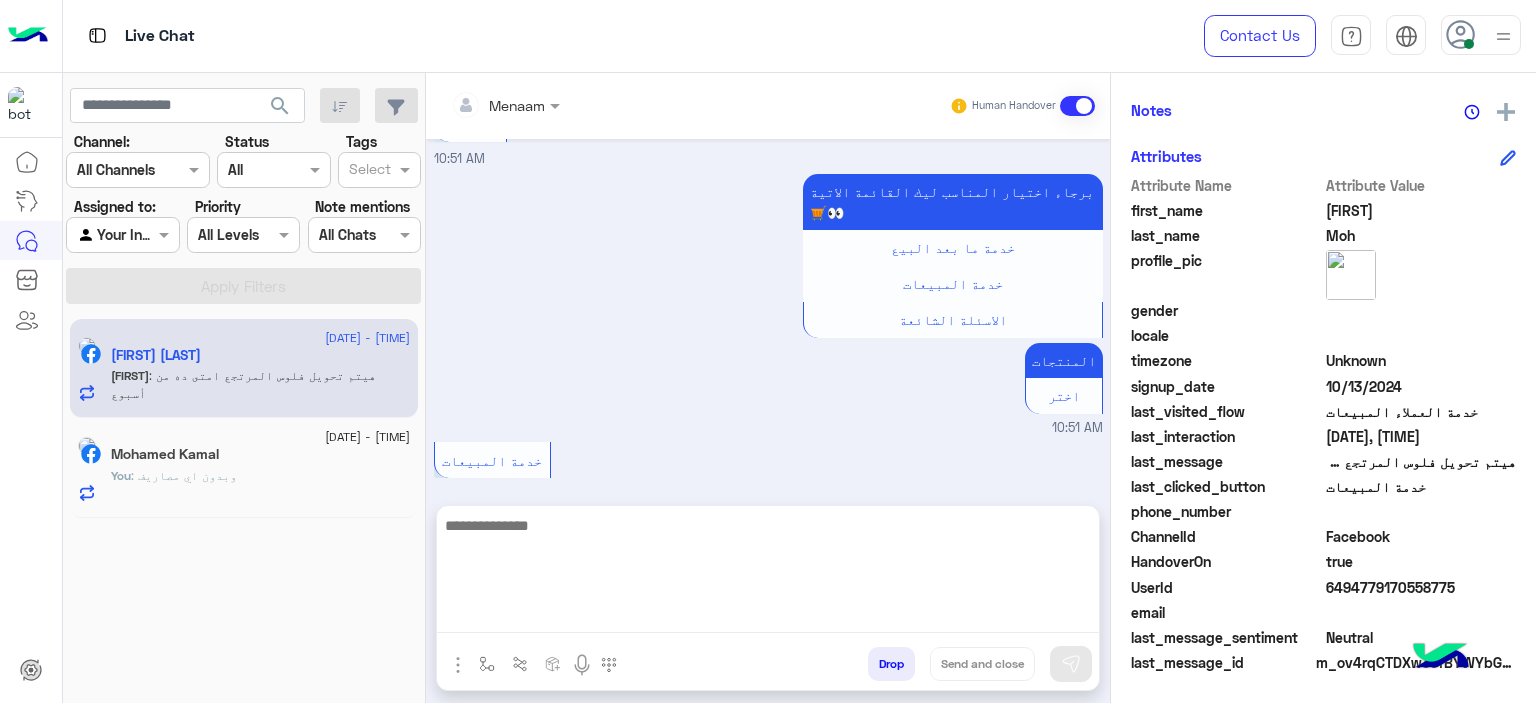click at bounding box center (768, 573) 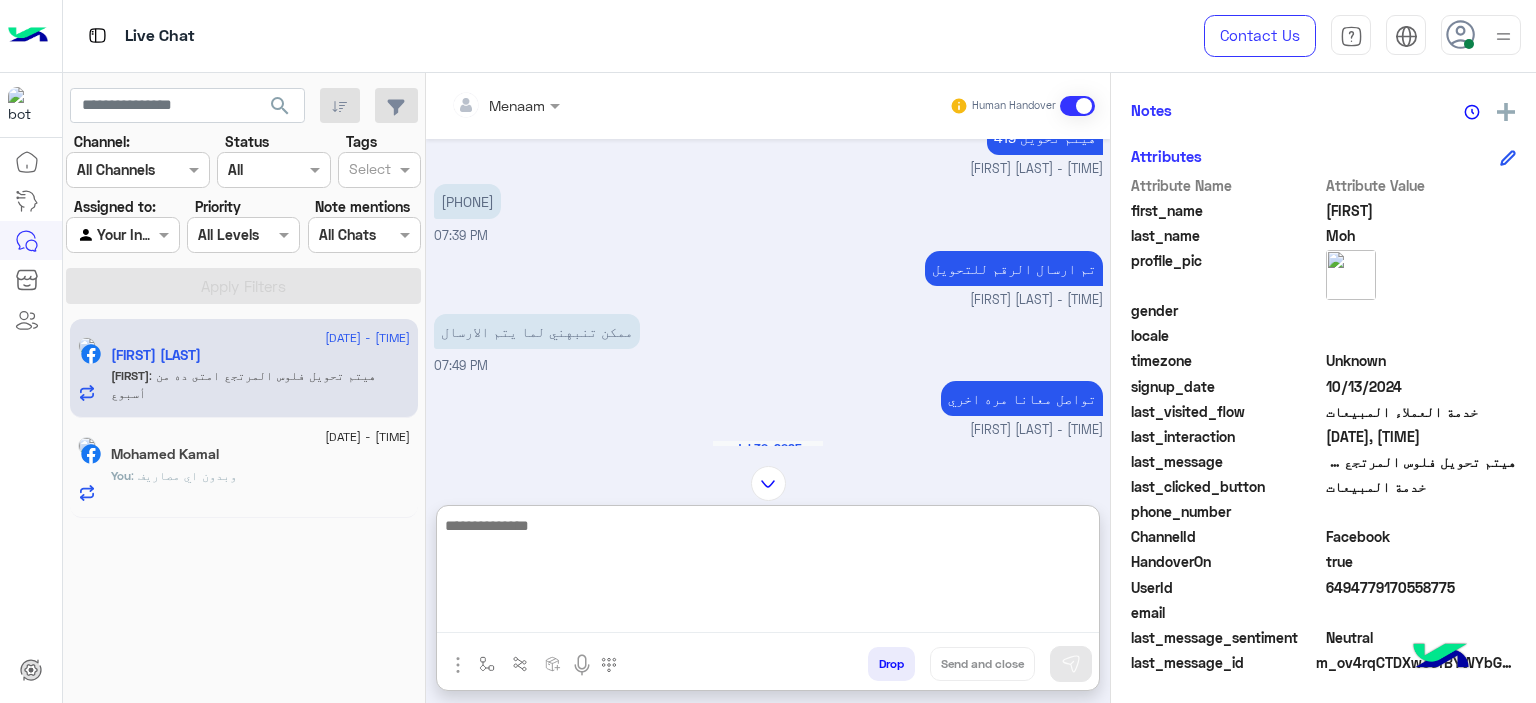 scroll, scrollTop: 3043, scrollLeft: 0, axis: vertical 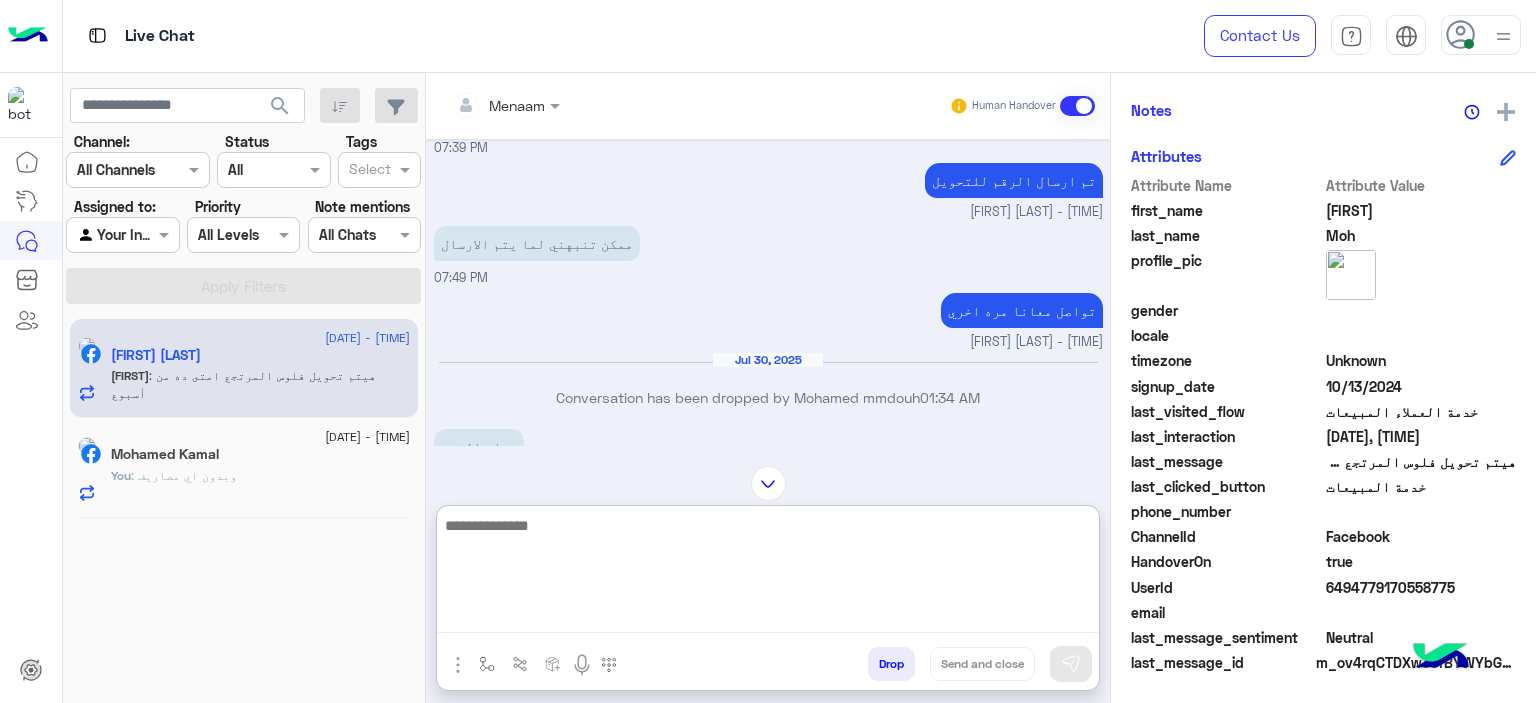 click at bounding box center [768, 573] 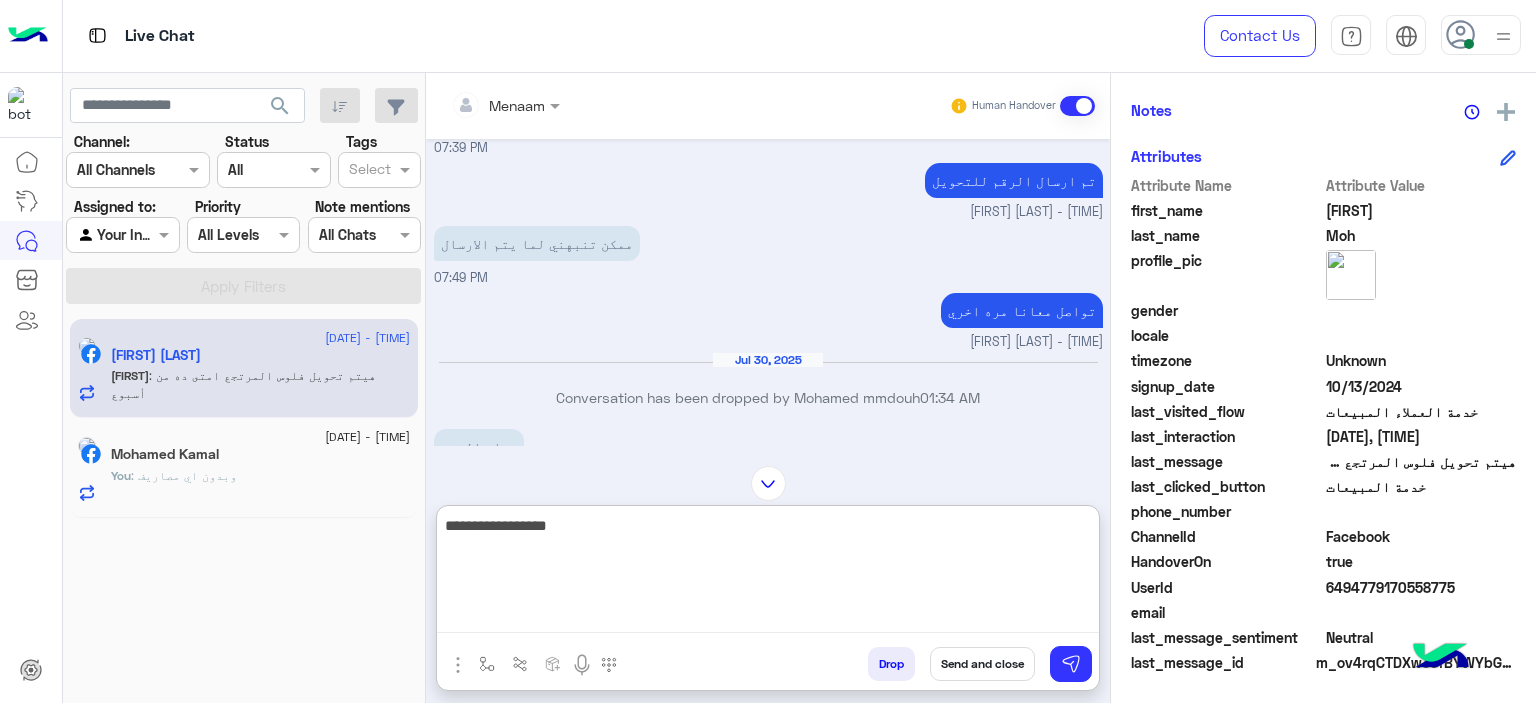 type on "**********" 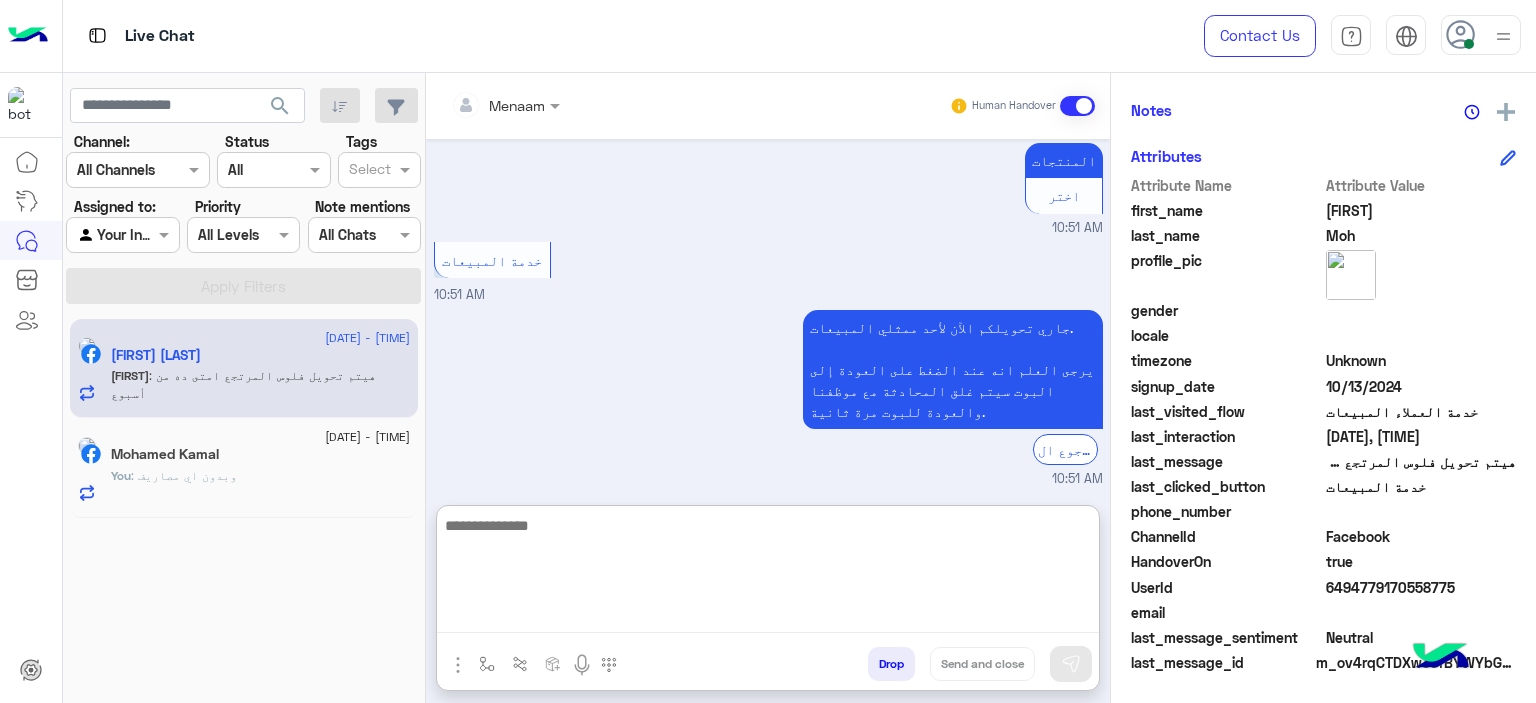 scroll, scrollTop: 7743, scrollLeft: 0, axis: vertical 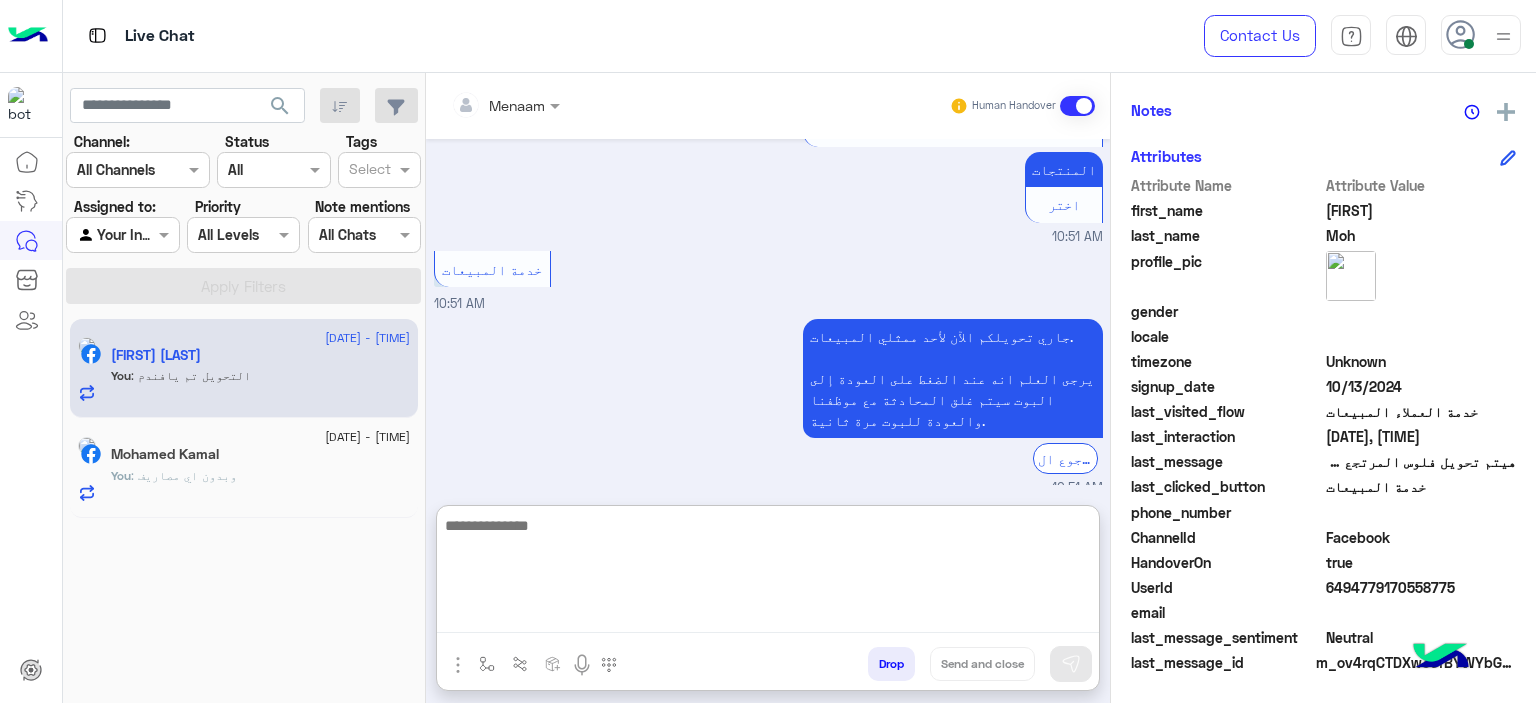 click at bounding box center (768, 573) 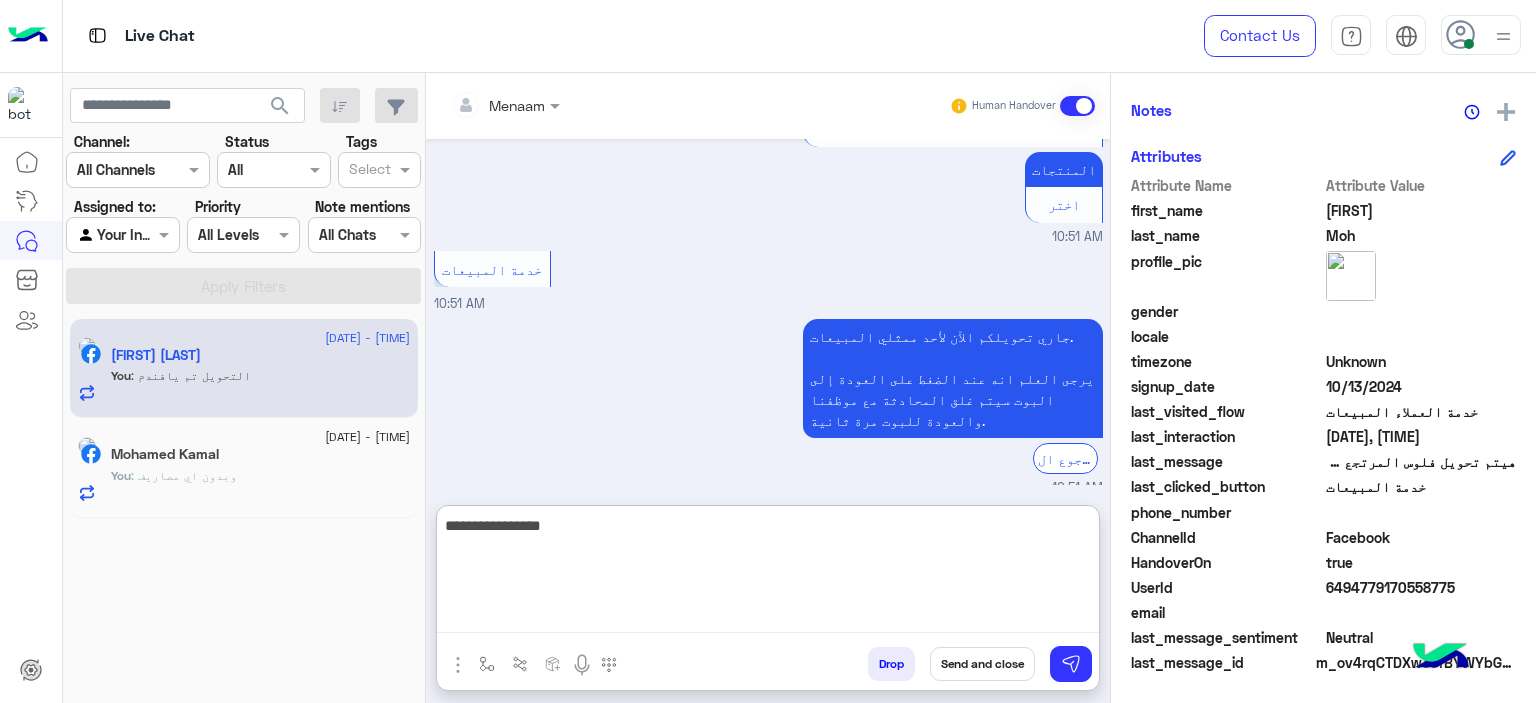 type on "**********" 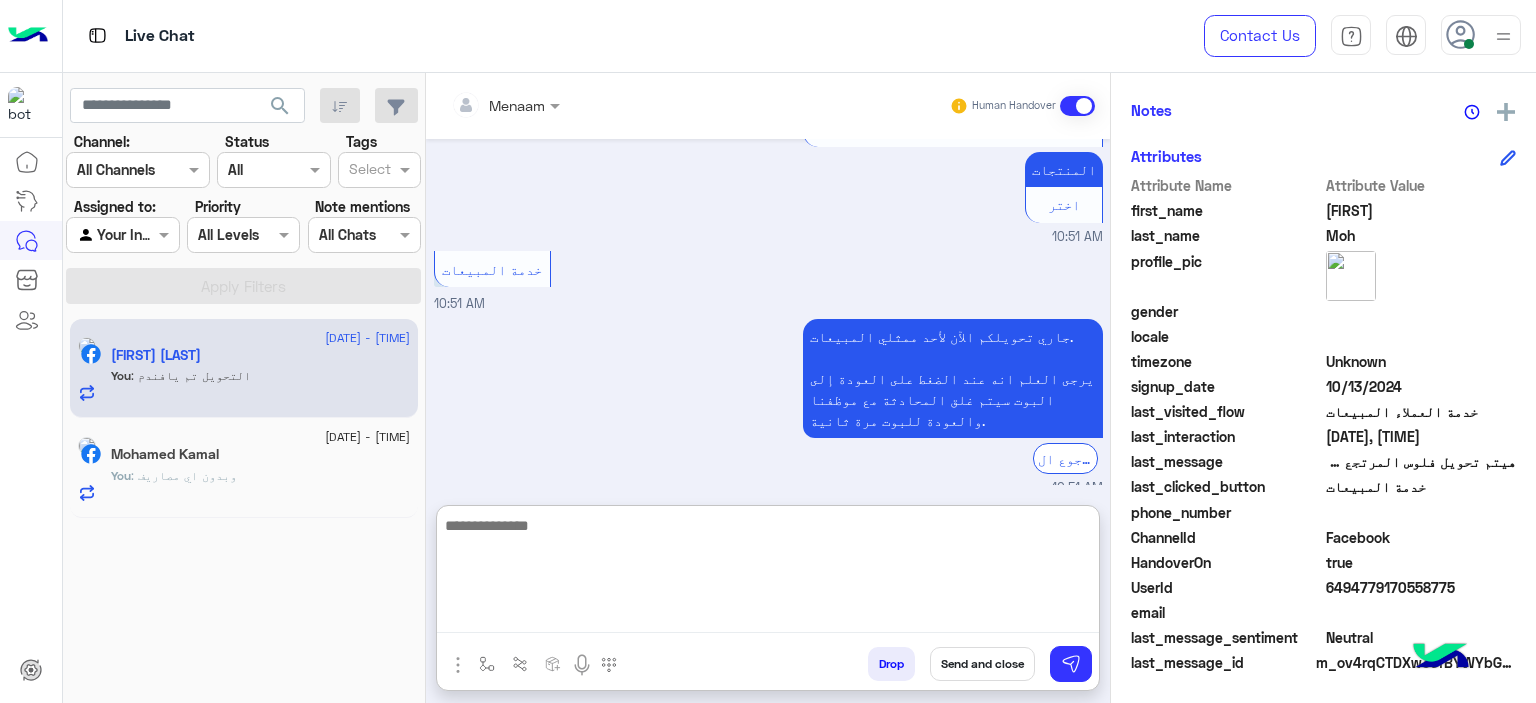 scroll, scrollTop: 7807, scrollLeft: 0, axis: vertical 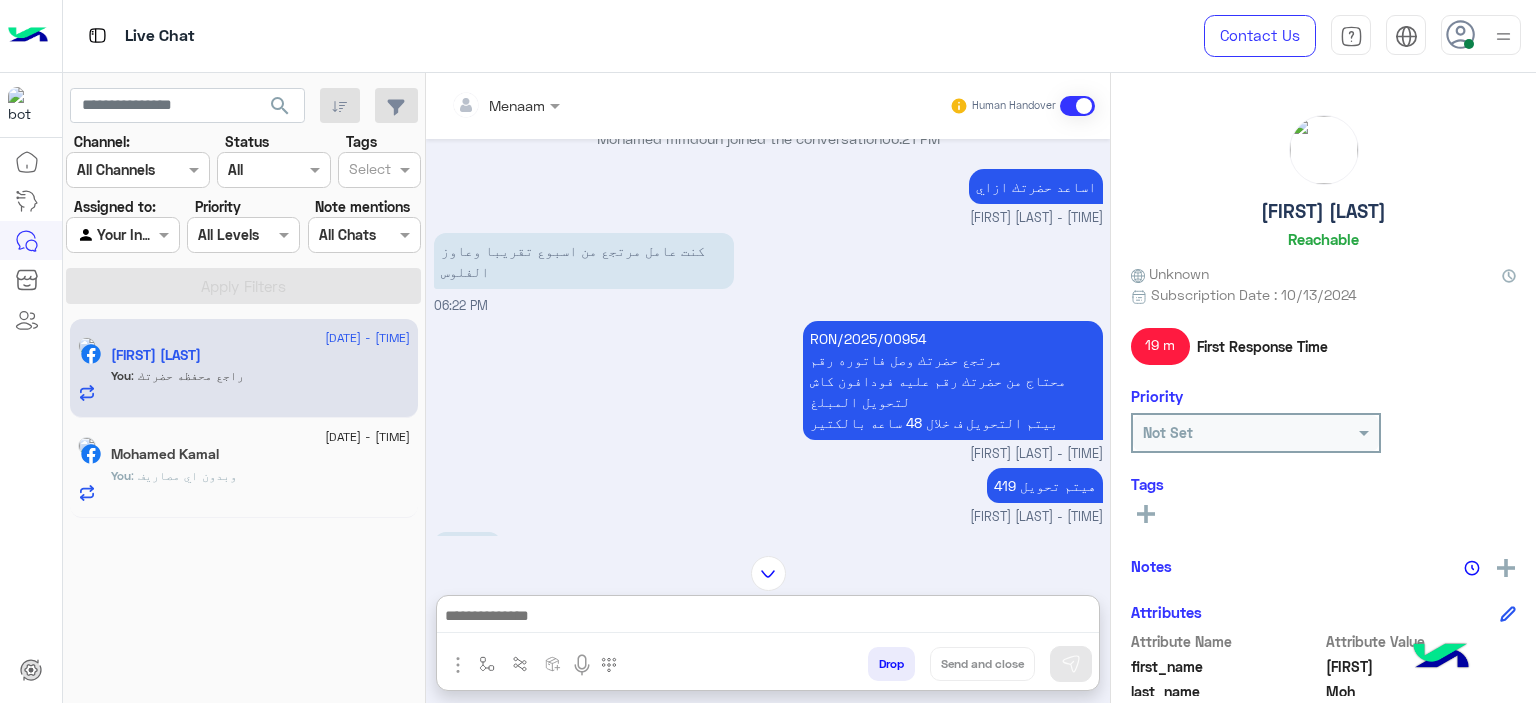 click on "Invoice number :[INVOICE_NUMBER] Return has arrived, I need a Vodafone Cash number to transfer the amount. The transfer is done within 48 hours at most." at bounding box center (953, 380) 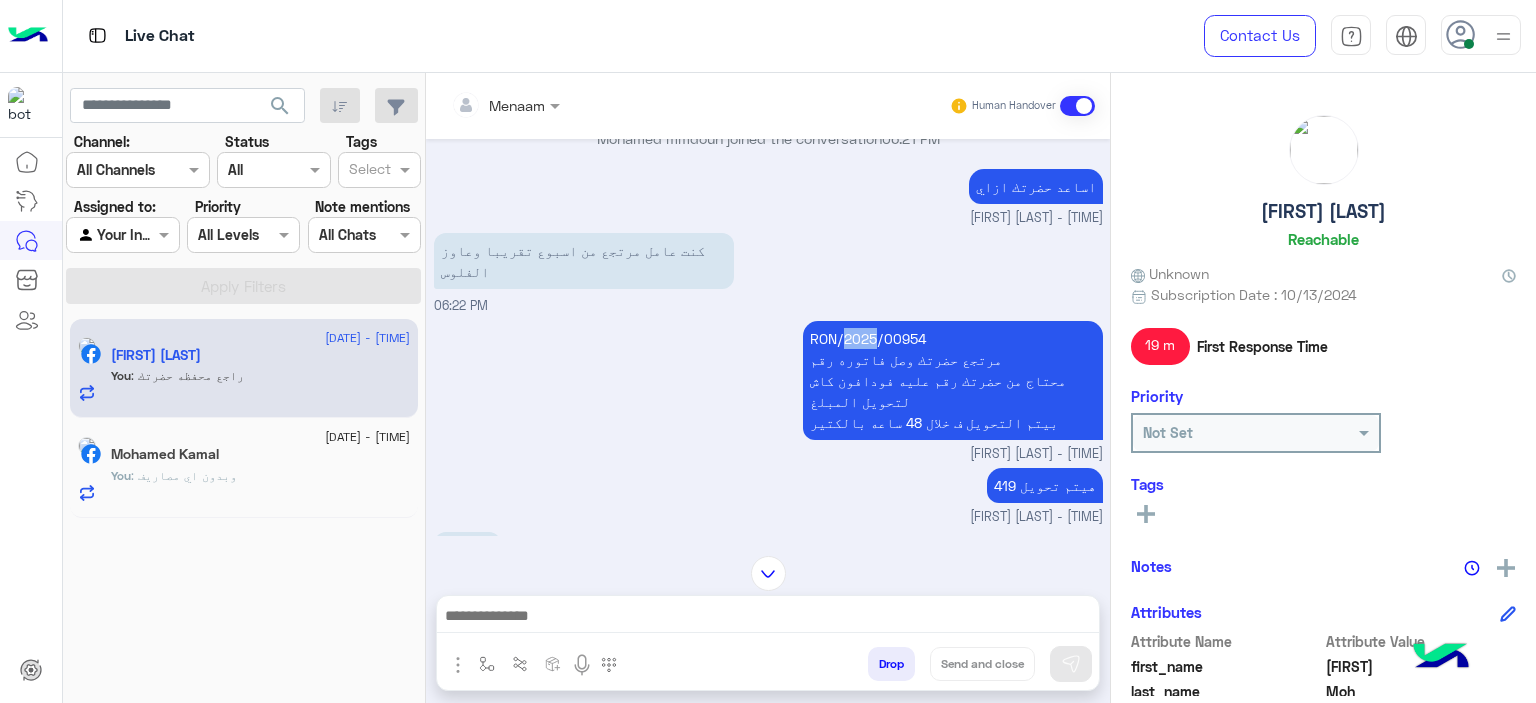 click on "Invoice number :[INVOICE_NUMBER] Return has arrived, I need a Vodafone Cash number to transfer the amount. The transfer is done within 48 hours at most." at bounding box center [953, 380] 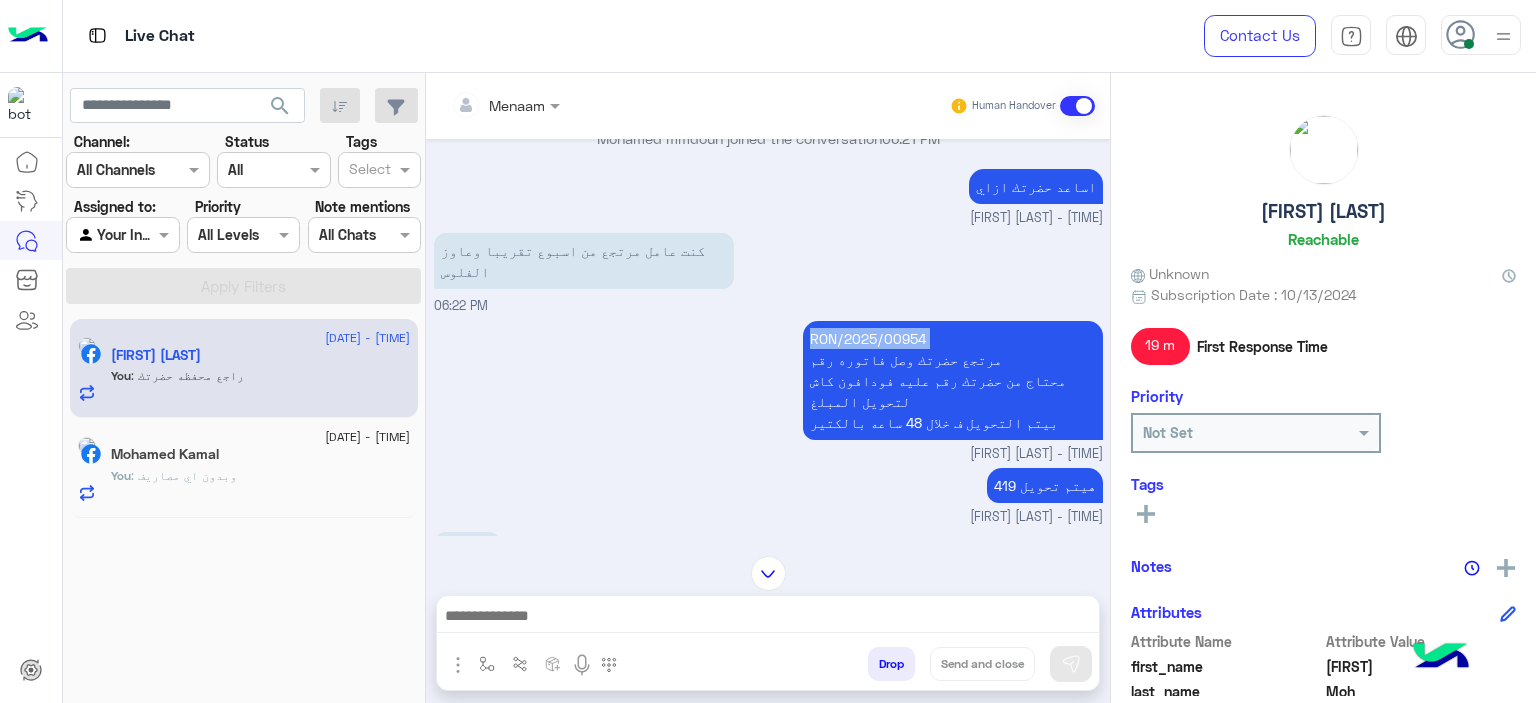 click on "Invoice number :[INVOICE_NUMBER] Return has arrived, I need a Vodafone Cash number to transfer the amount. The transfer is done within 48 hours at most." at bounding box center (953, 380) 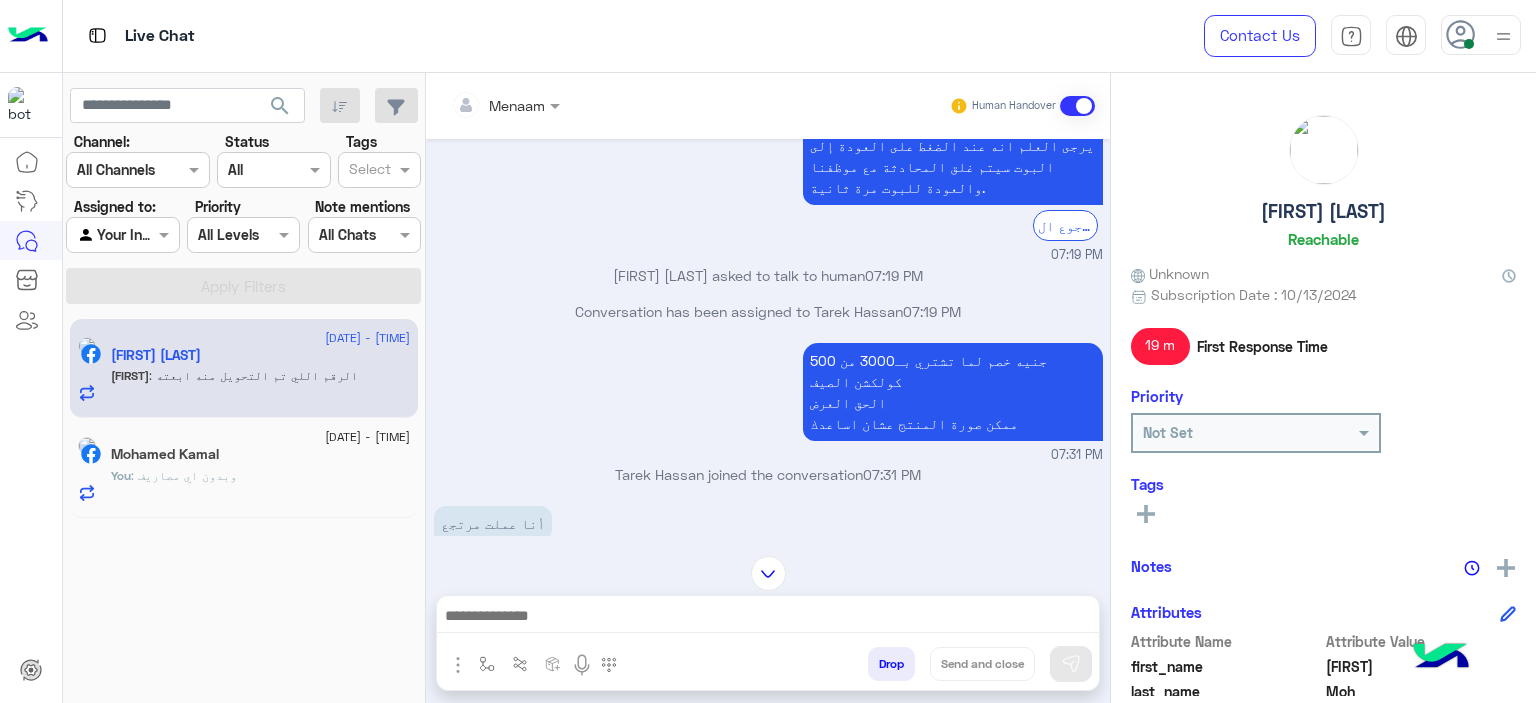 drag, startPoint x: 888, startPoint y: 358, endPoint x: 792, endPoint y: 415, distance: 111.64677 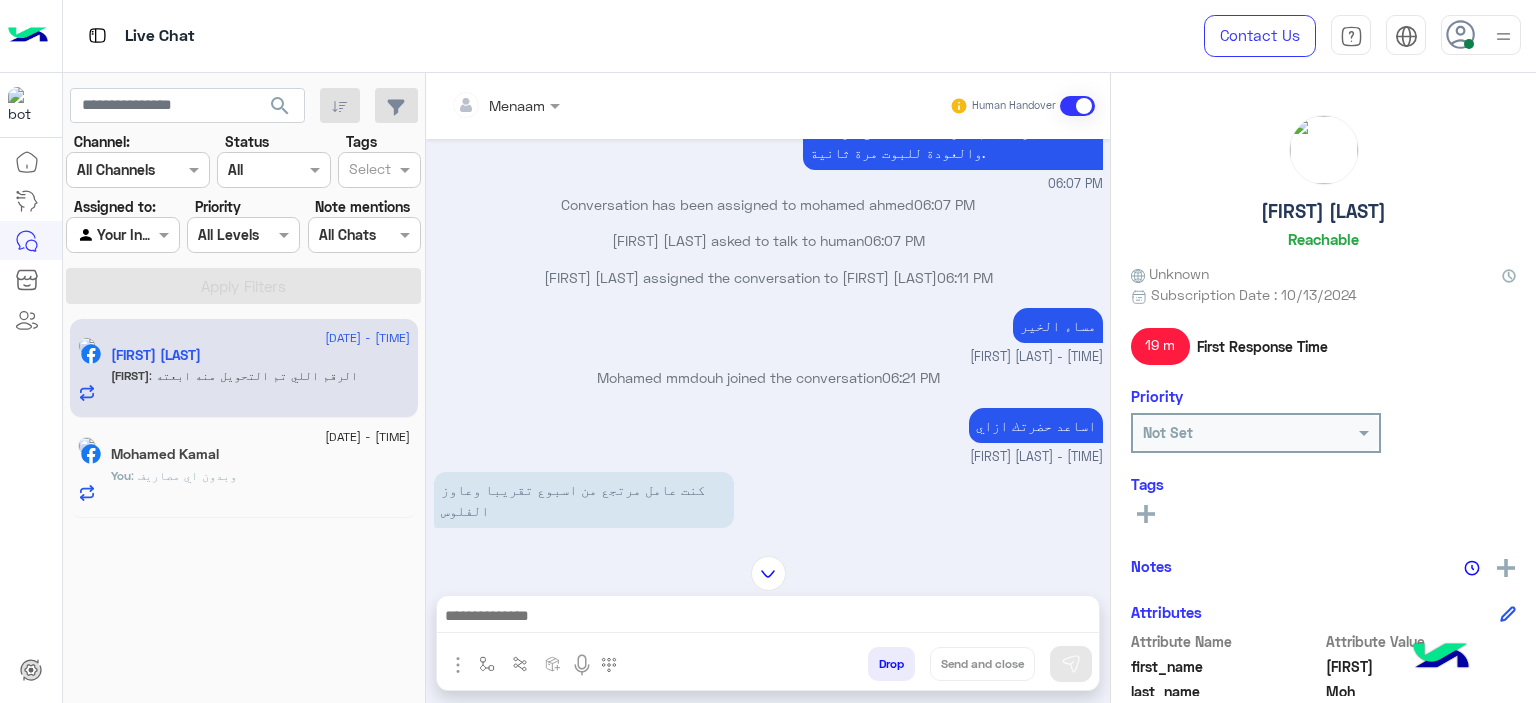 scroll, scrollTop: 2383, scrollLeft: 0, axis: vertical 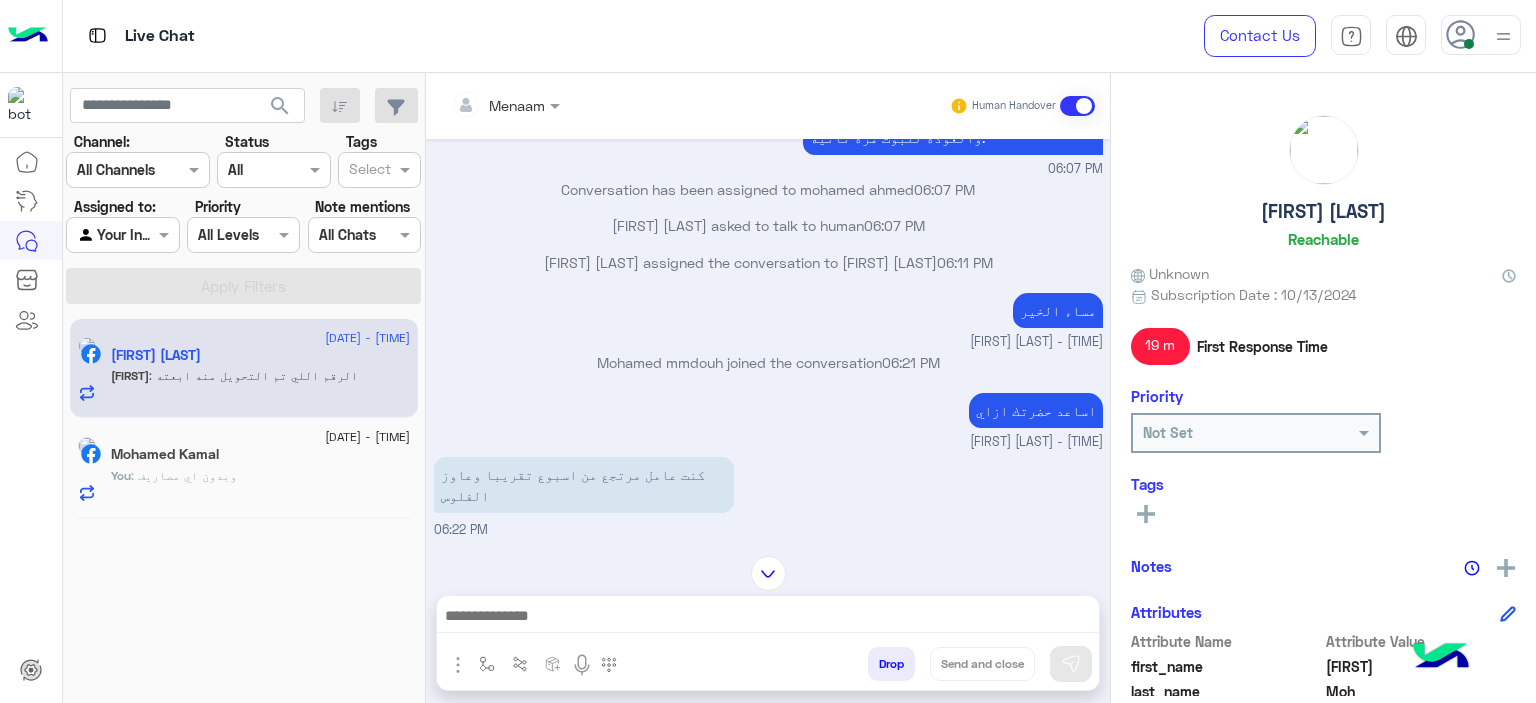click on "Invoice number :[INVOICE_NUMBER] Return has arrived, I need a Vodafone Cash number to transfer the amount. The transfer is done within 48 hours at most." at bounding box center [953, 604] 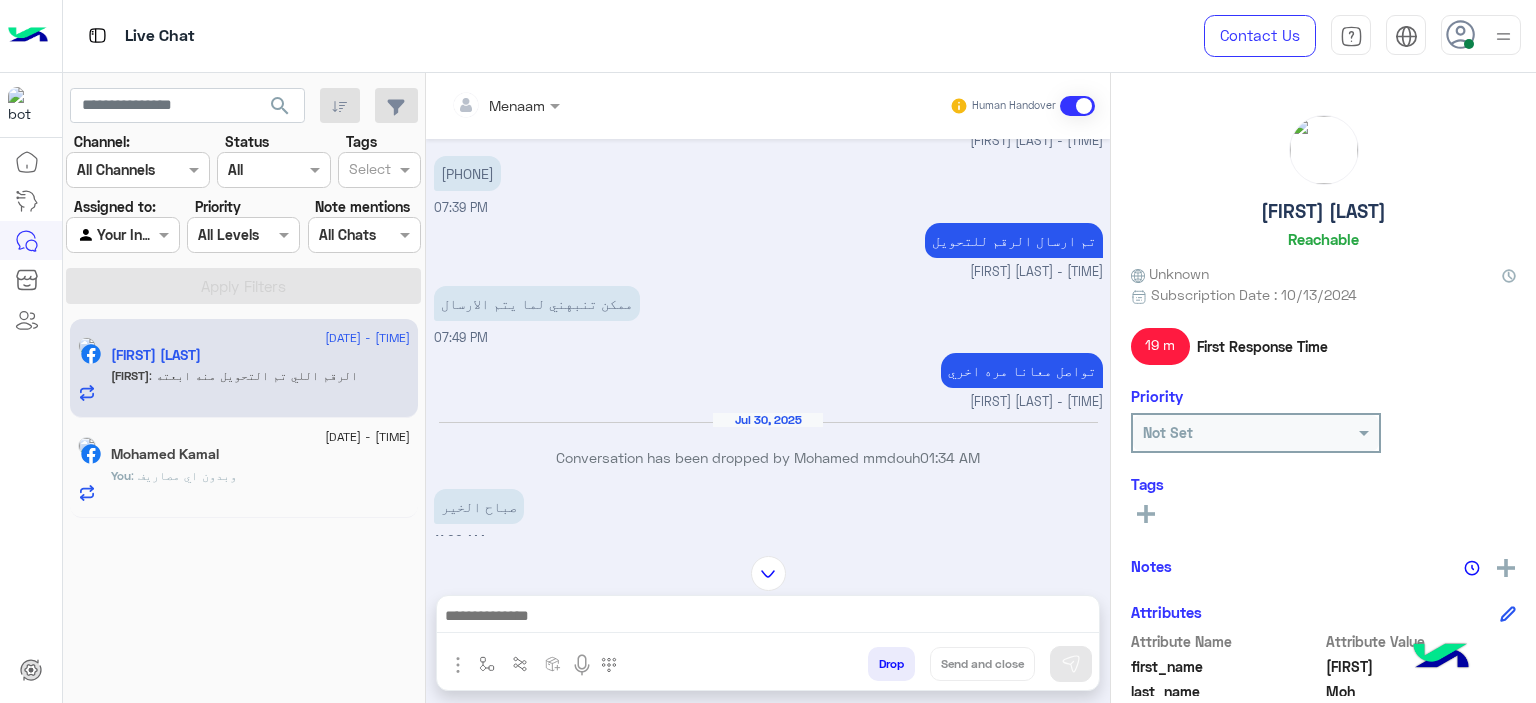 scroll, scrollTop: 3783, scrollLeft: 0, axis: vertical 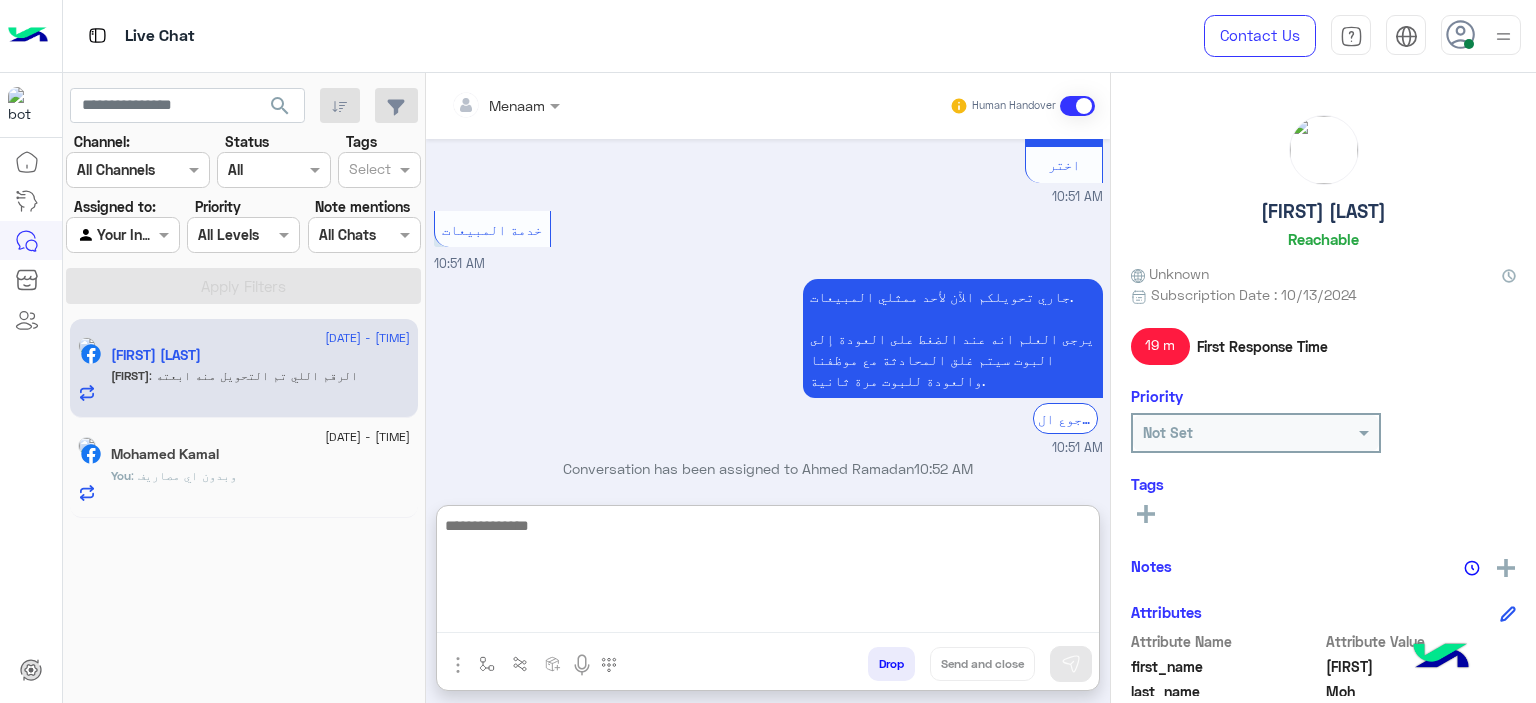 click at bounding box center [768, 573] 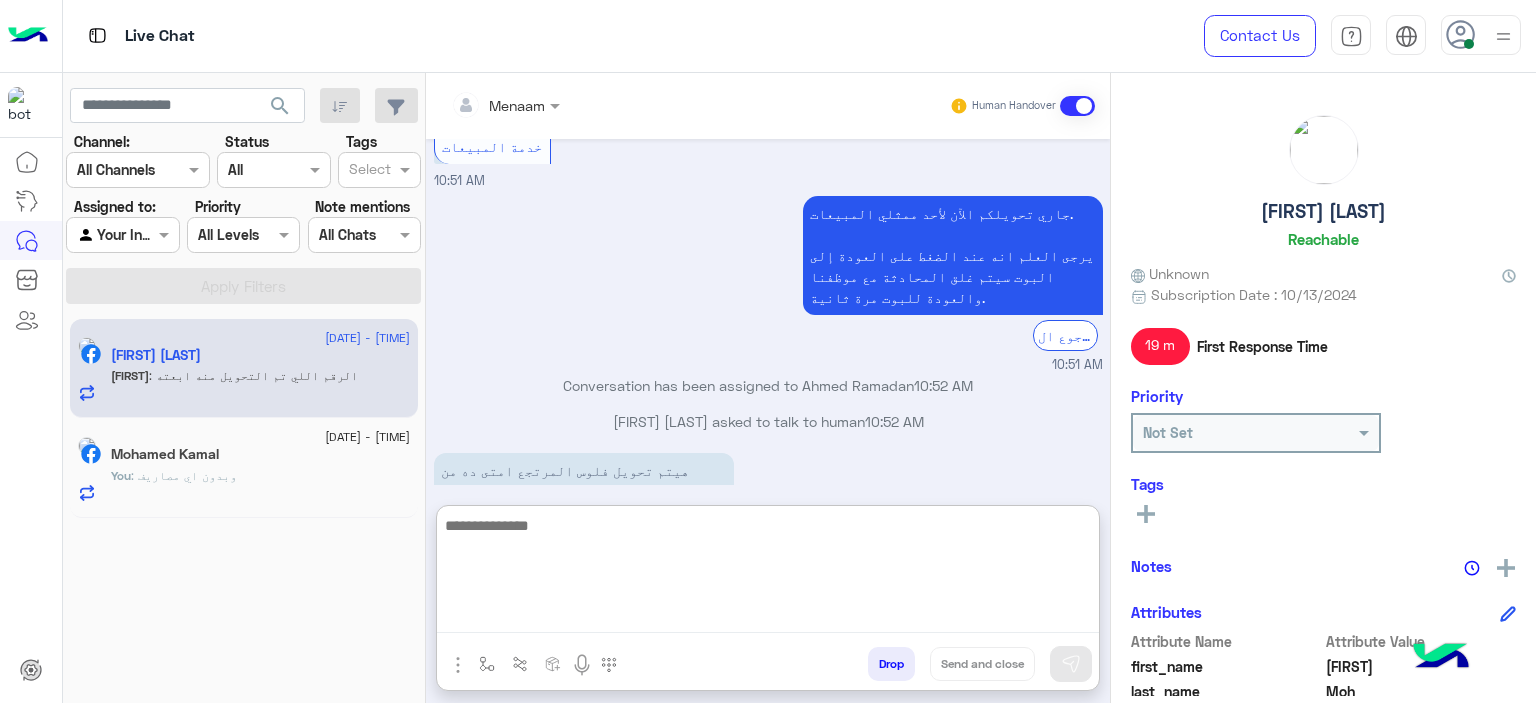 scroll, scrollTop: 7873, scrollLeft: 0, axis: vertical 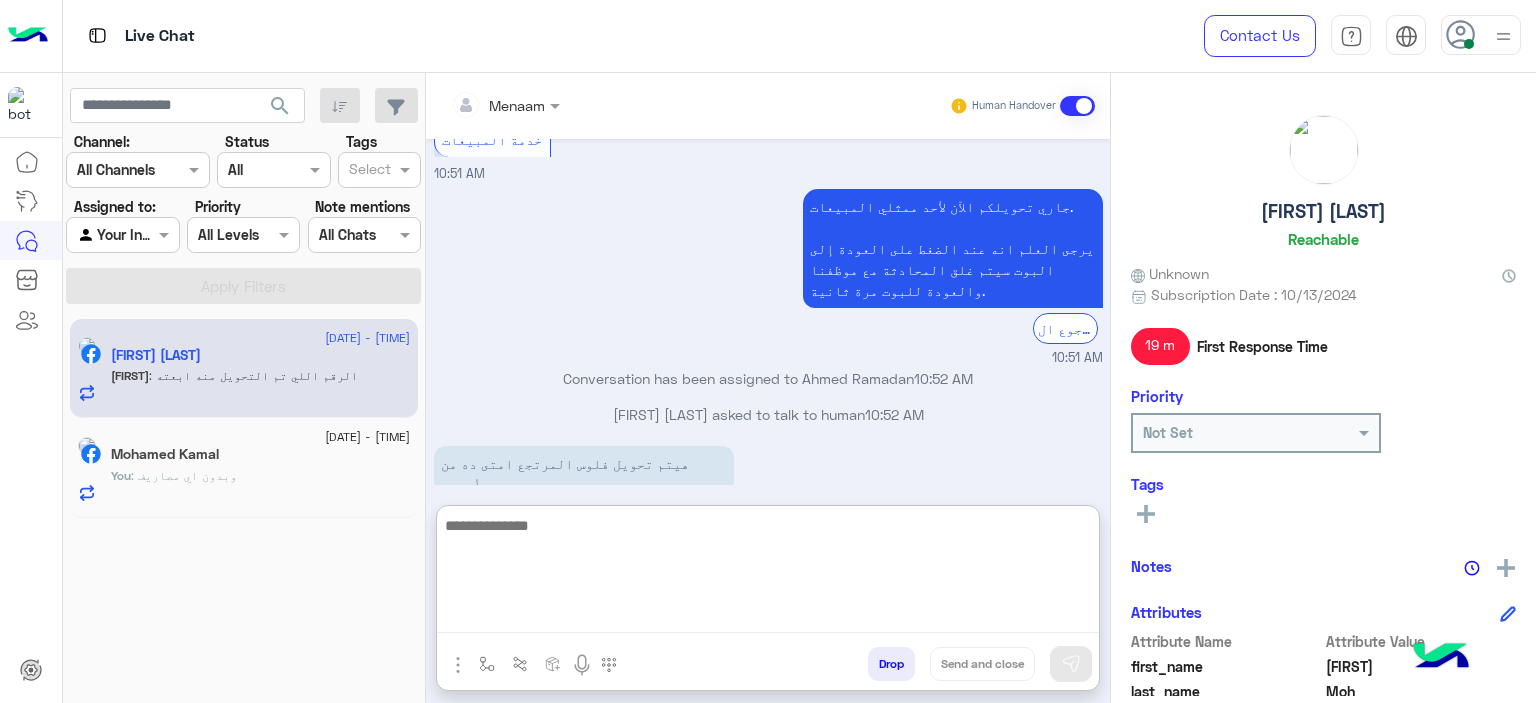 click at bounding box center [768, 573] 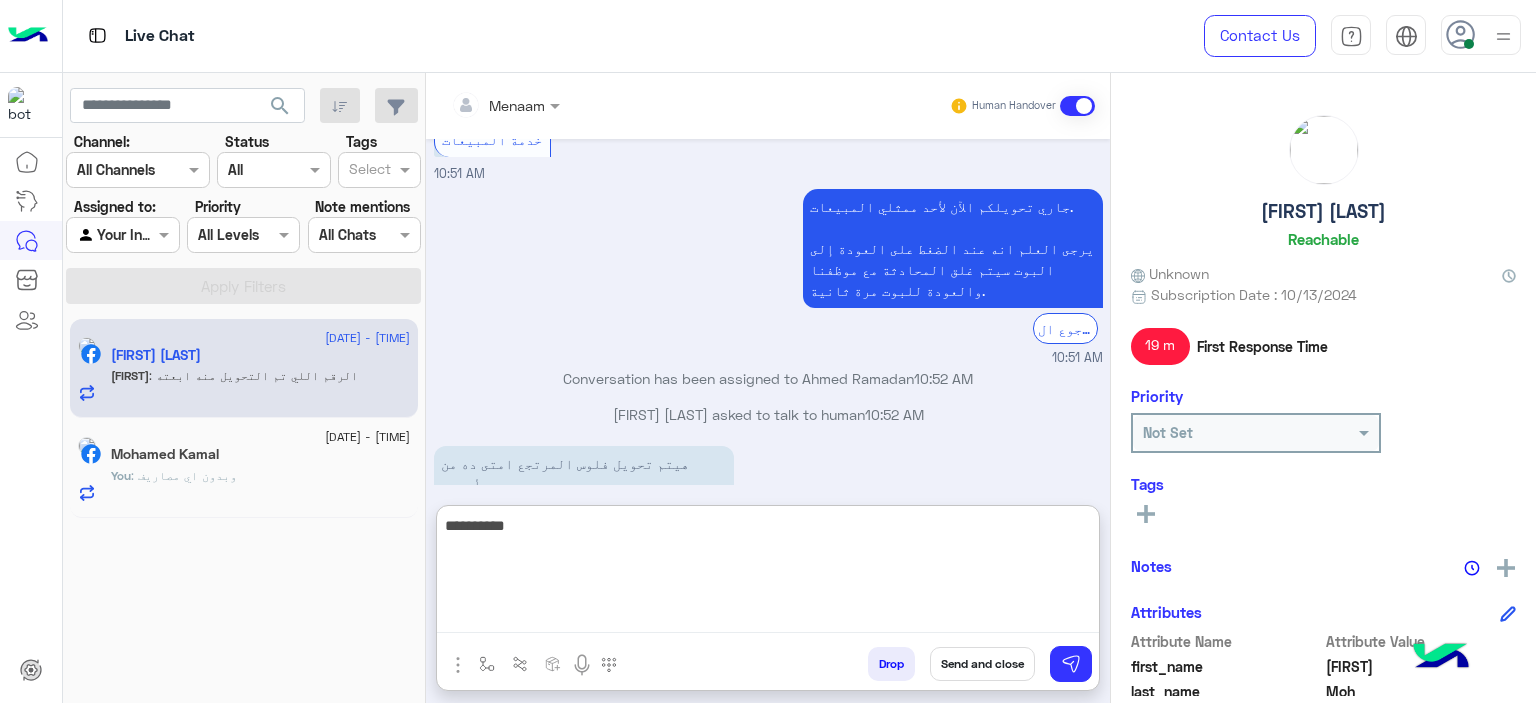 type on "**********" 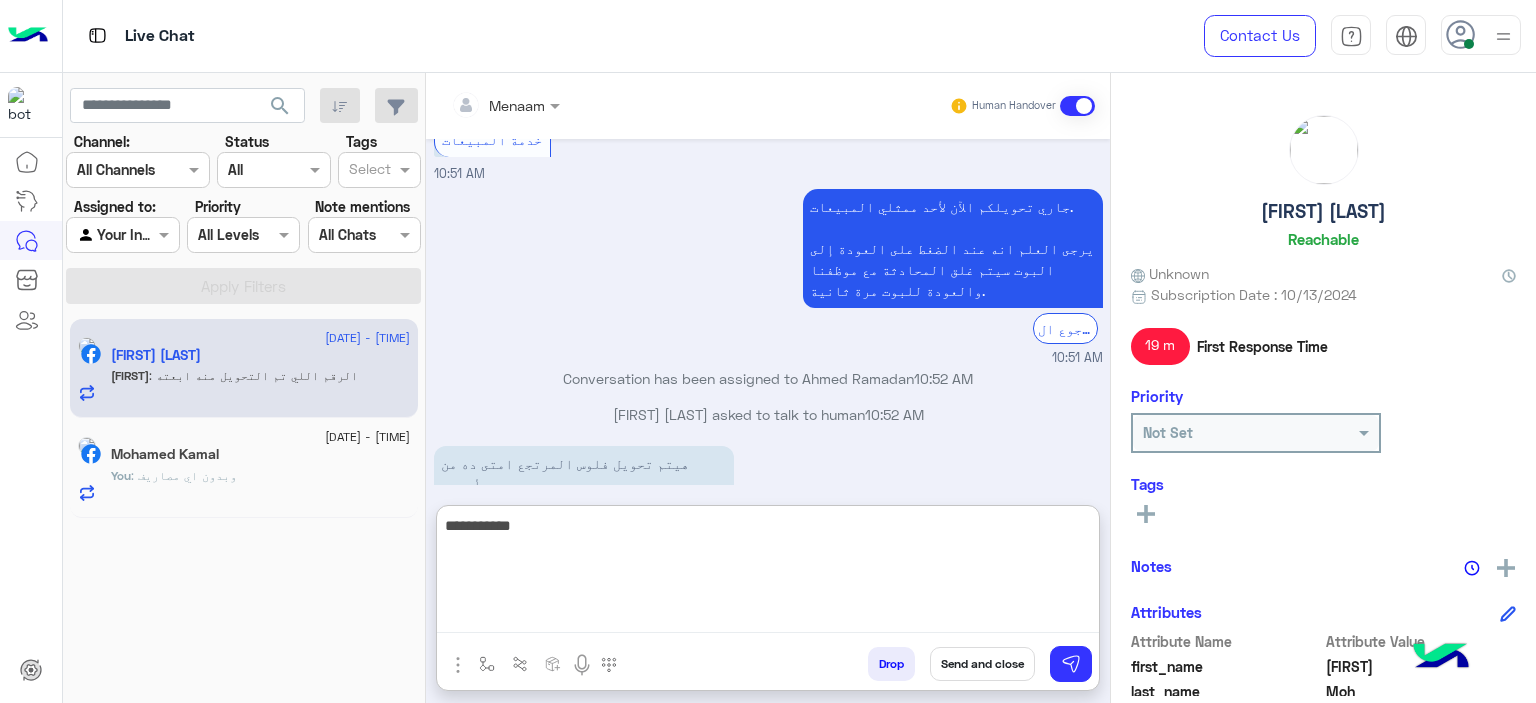 type 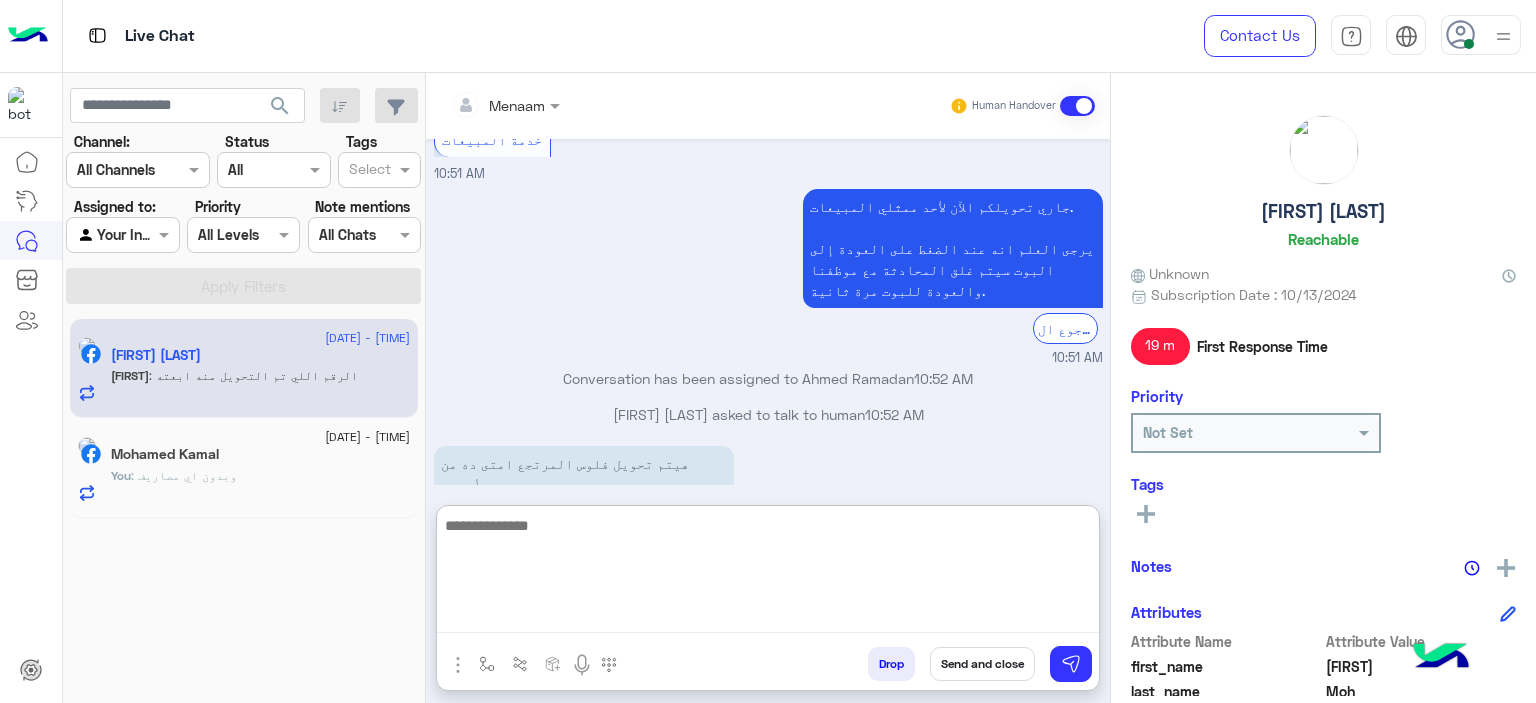 scroll, scrollTop: 7936, scrollLeft: 0, axis: vertical 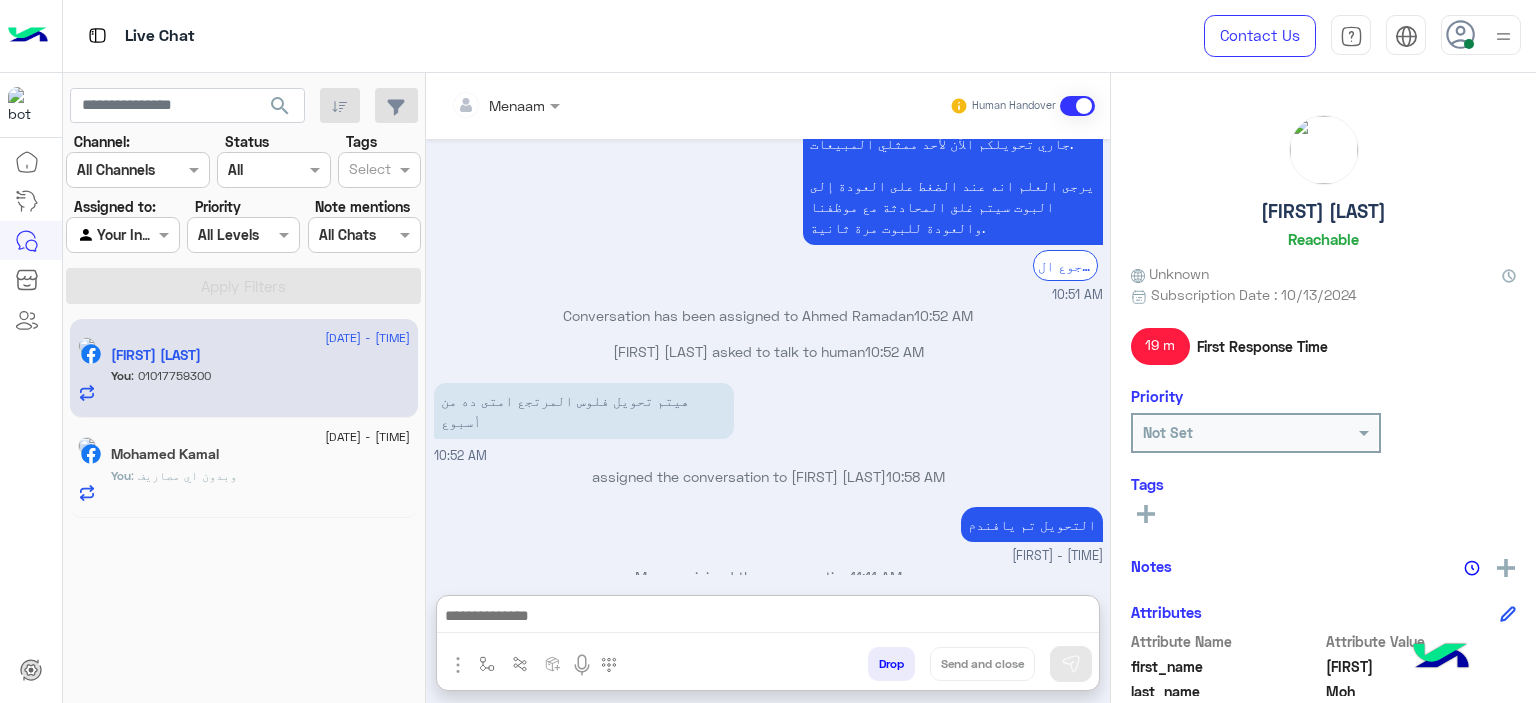 click on "You  : وبدون اي مصاريف" 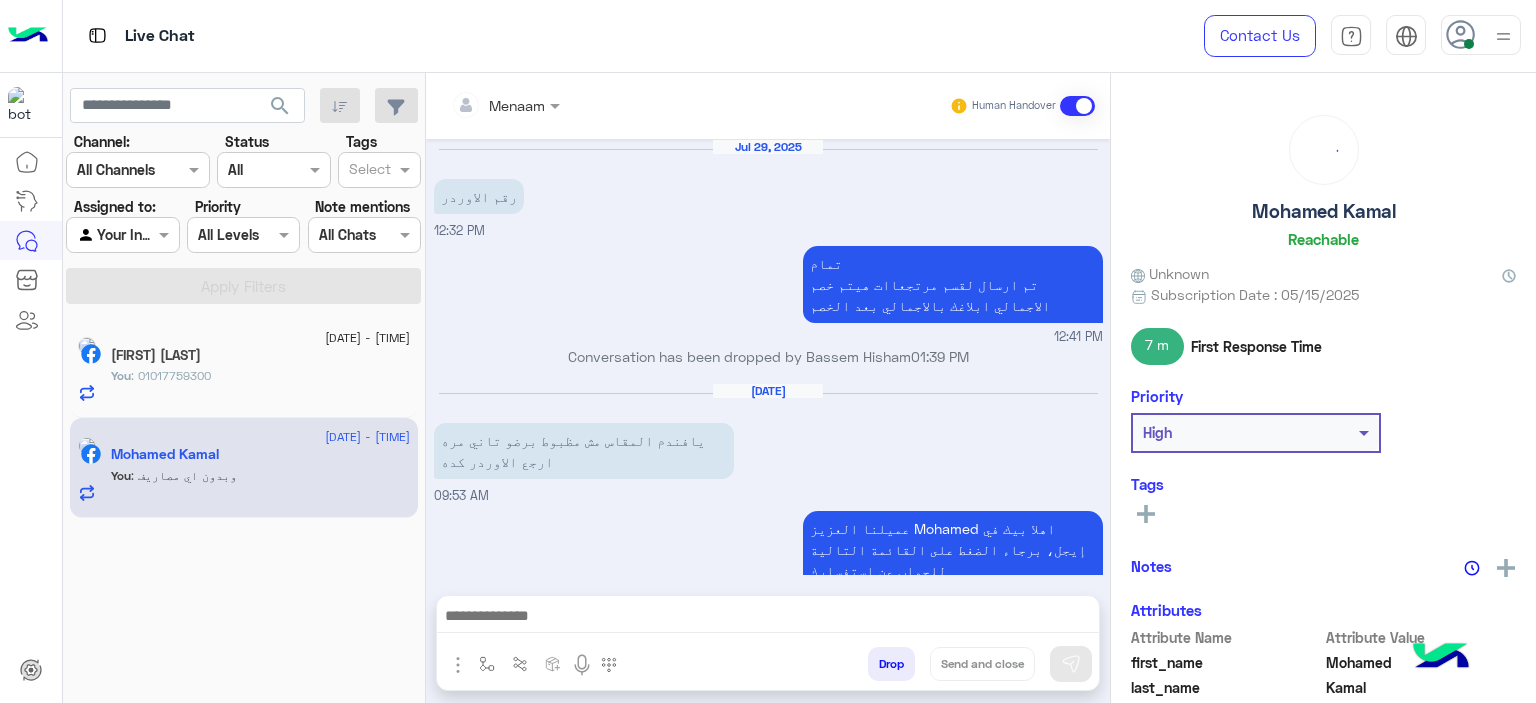 scroll, scrollTop: 1825, scrollLeft: 0, axis: vertical 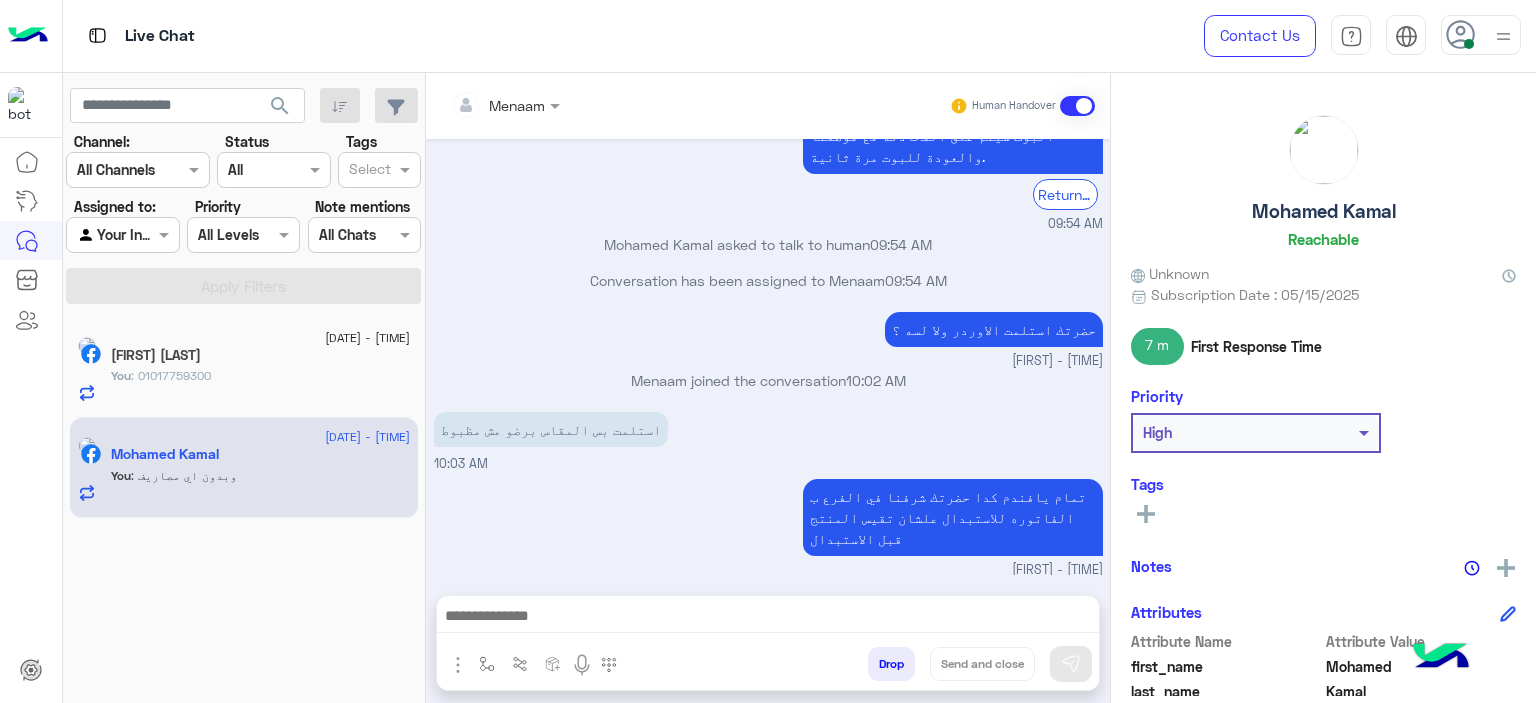 click on "Drop" at bounding box center [891, 664] 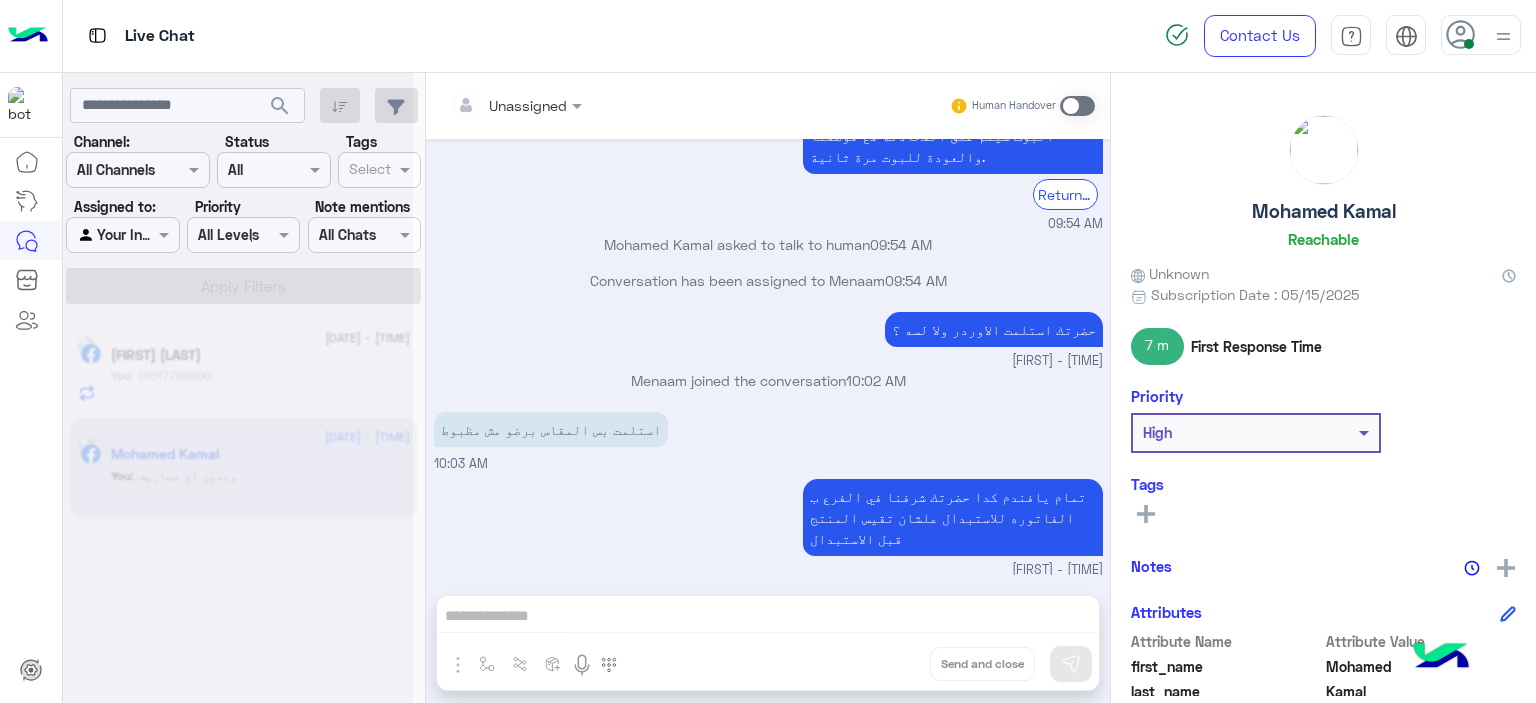 scroll, scrollTop: 1861, scrollLeft: 0, axis: vertical 